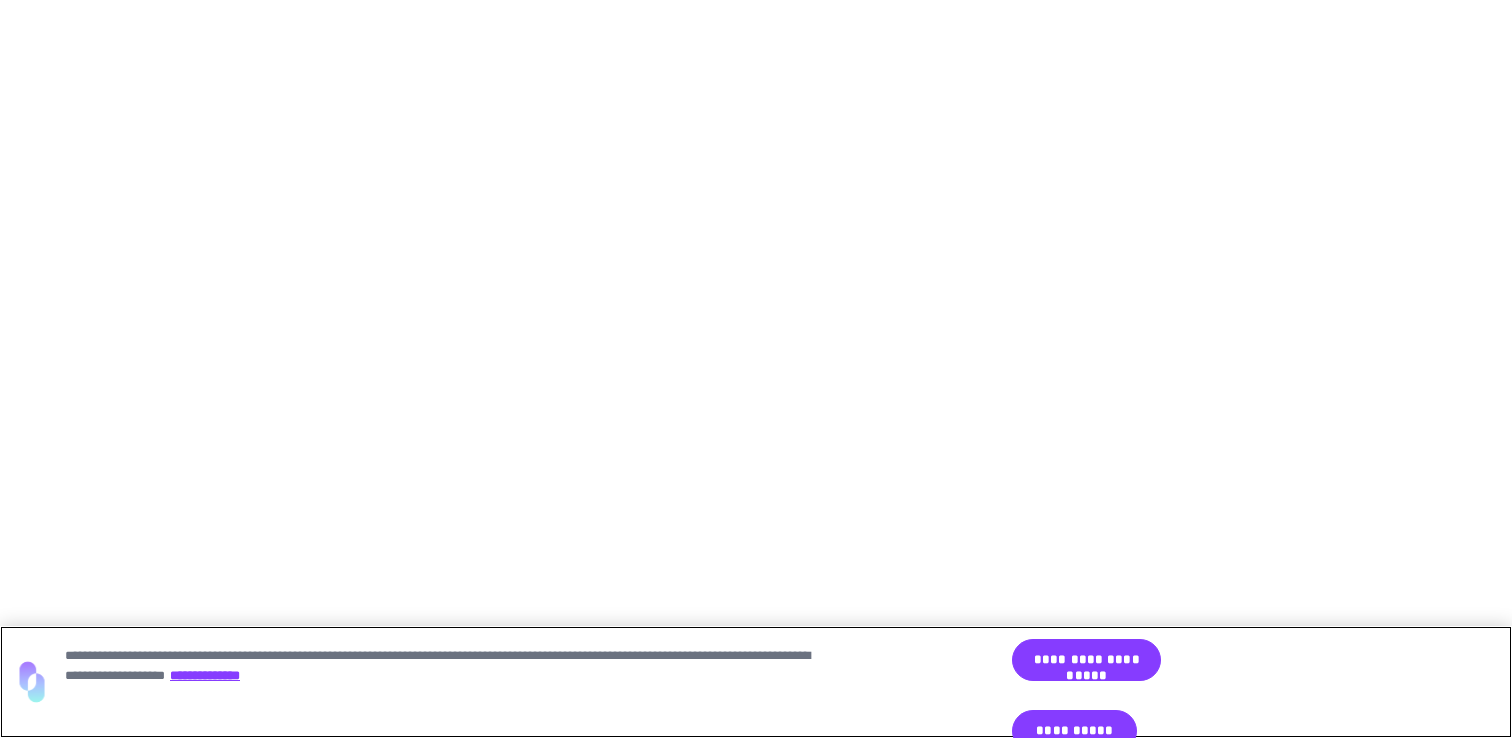 scroll, scrollTop: 0, scrollLeft: 0, axis: both 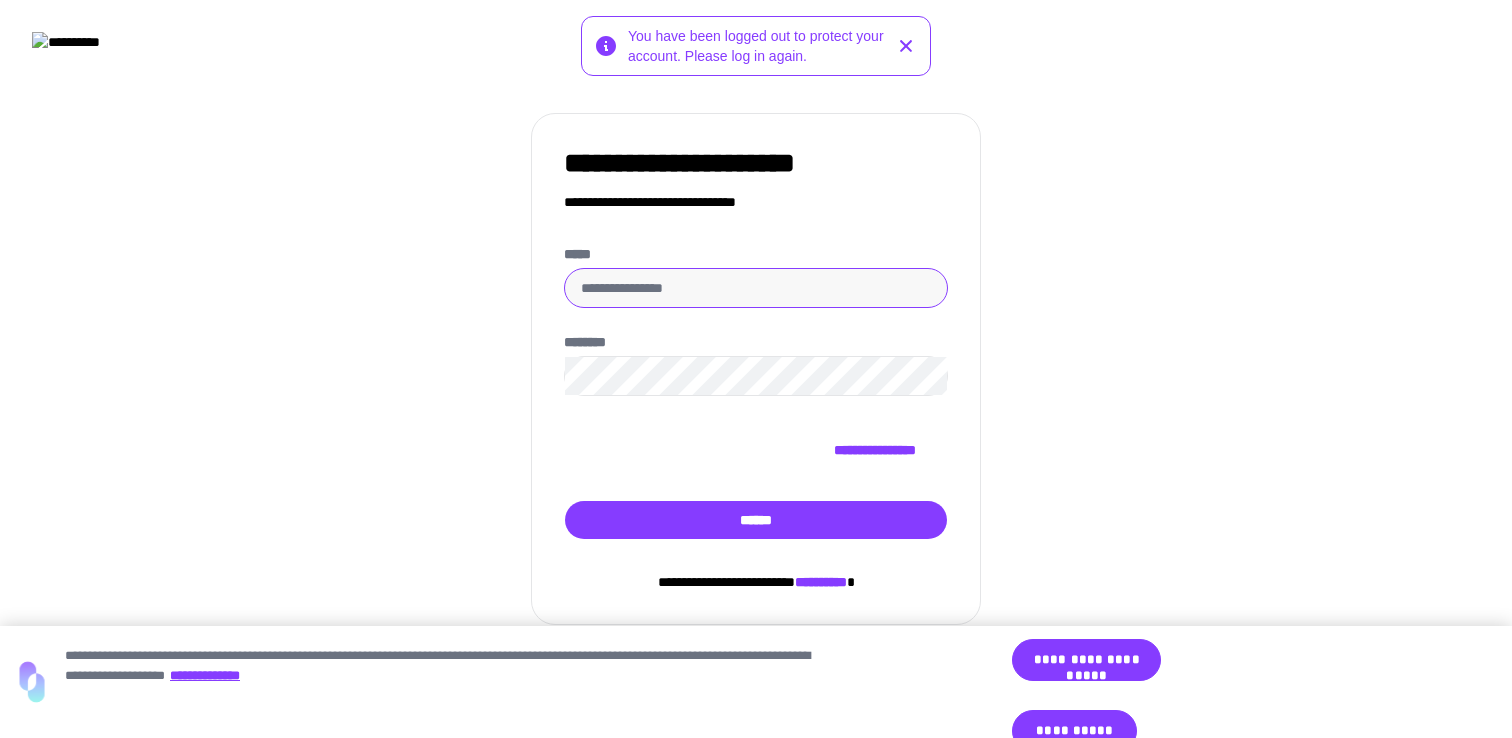 click on "*****" at bounding box center [756, 288] 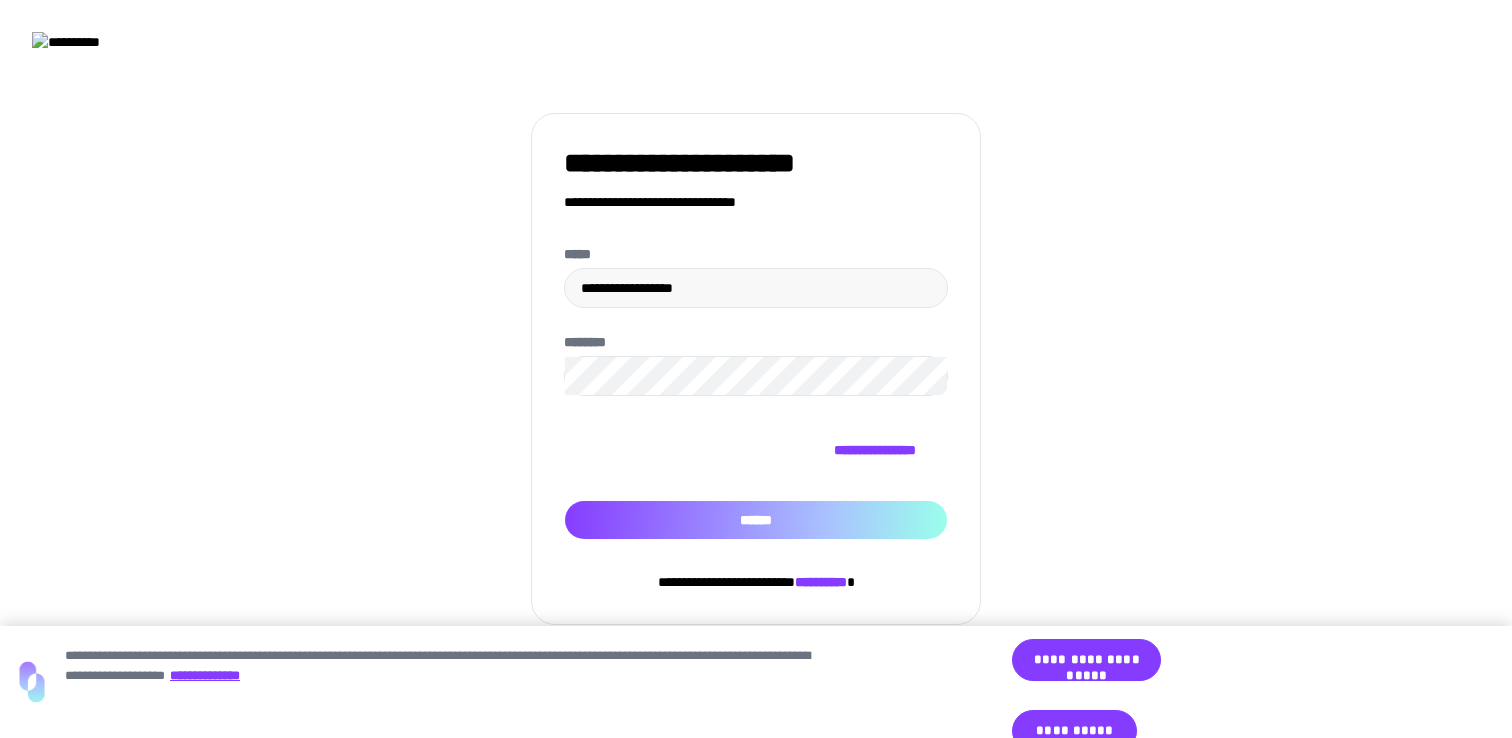 click on "******" at bounding box center (756, 520) 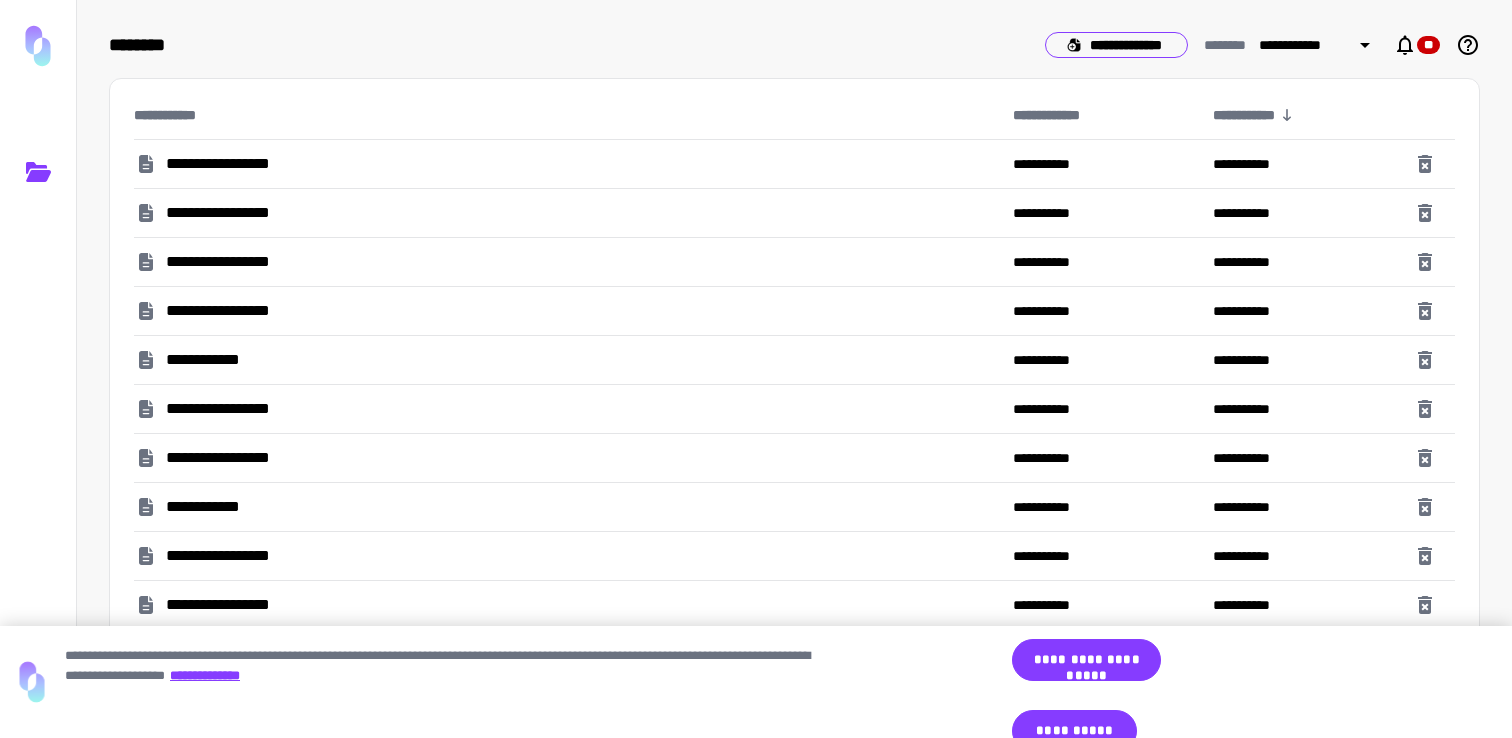 click on "**********" at bounding box center [1116, 45] 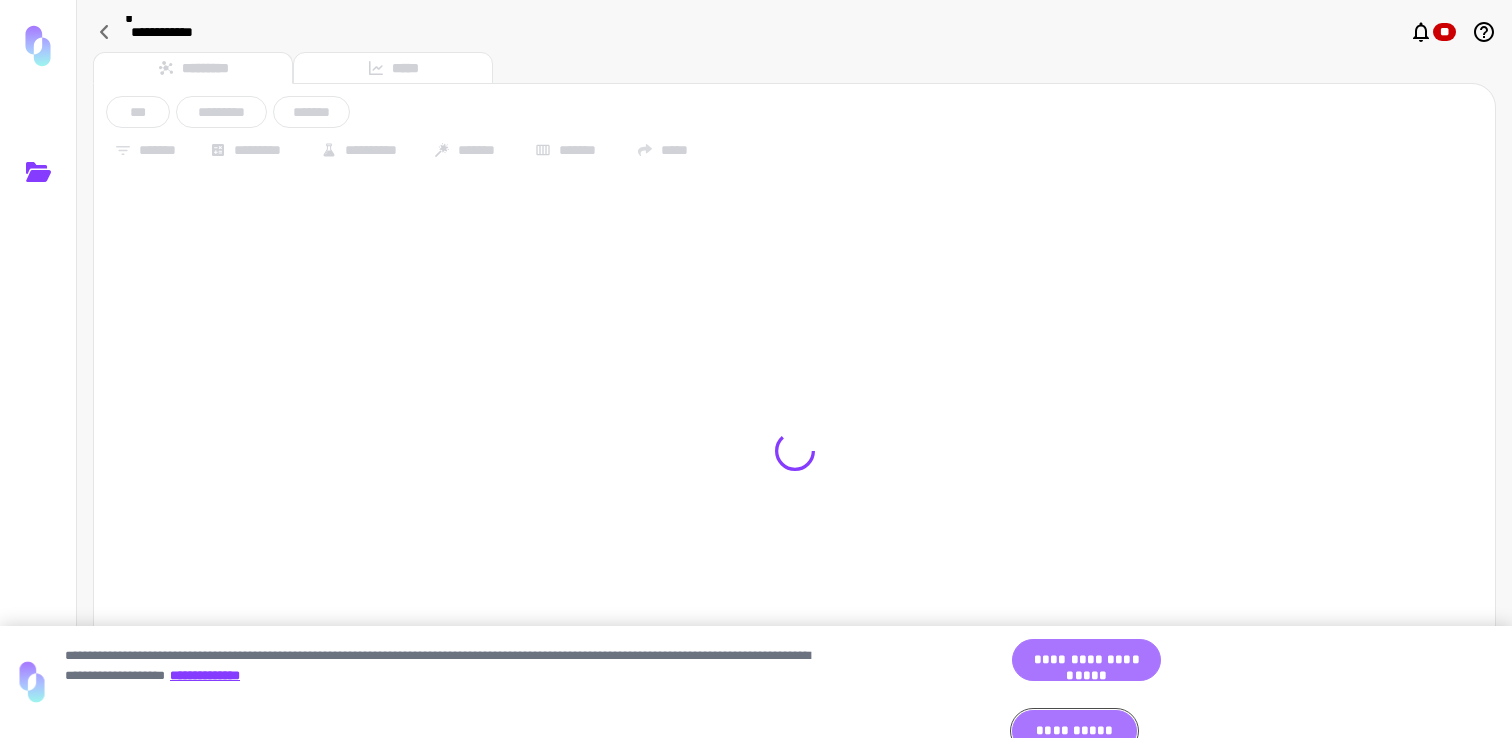 drag, startPoint x: 1222, startPoint y: 698, endPoint x: 1064, endPoint y: 679, distance: 159.1383 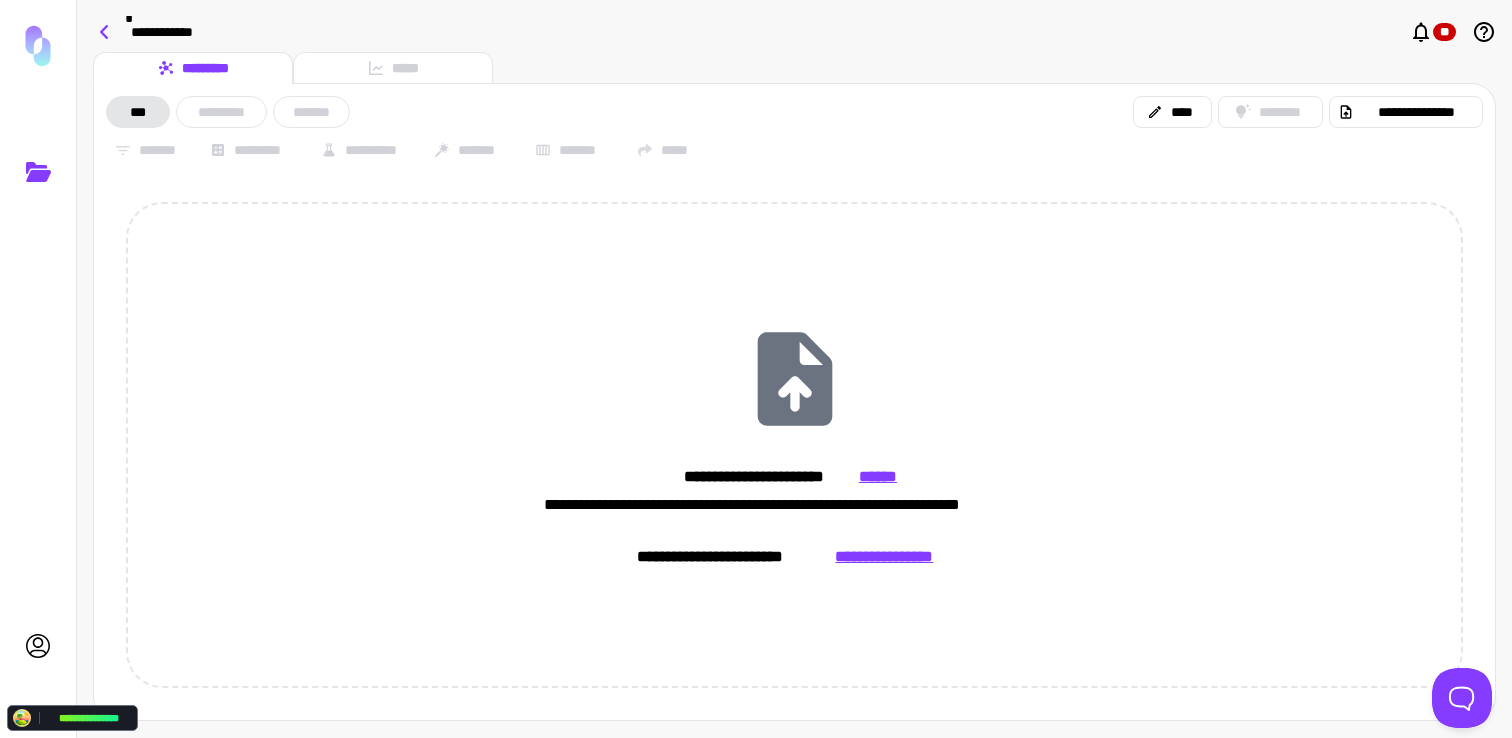 click 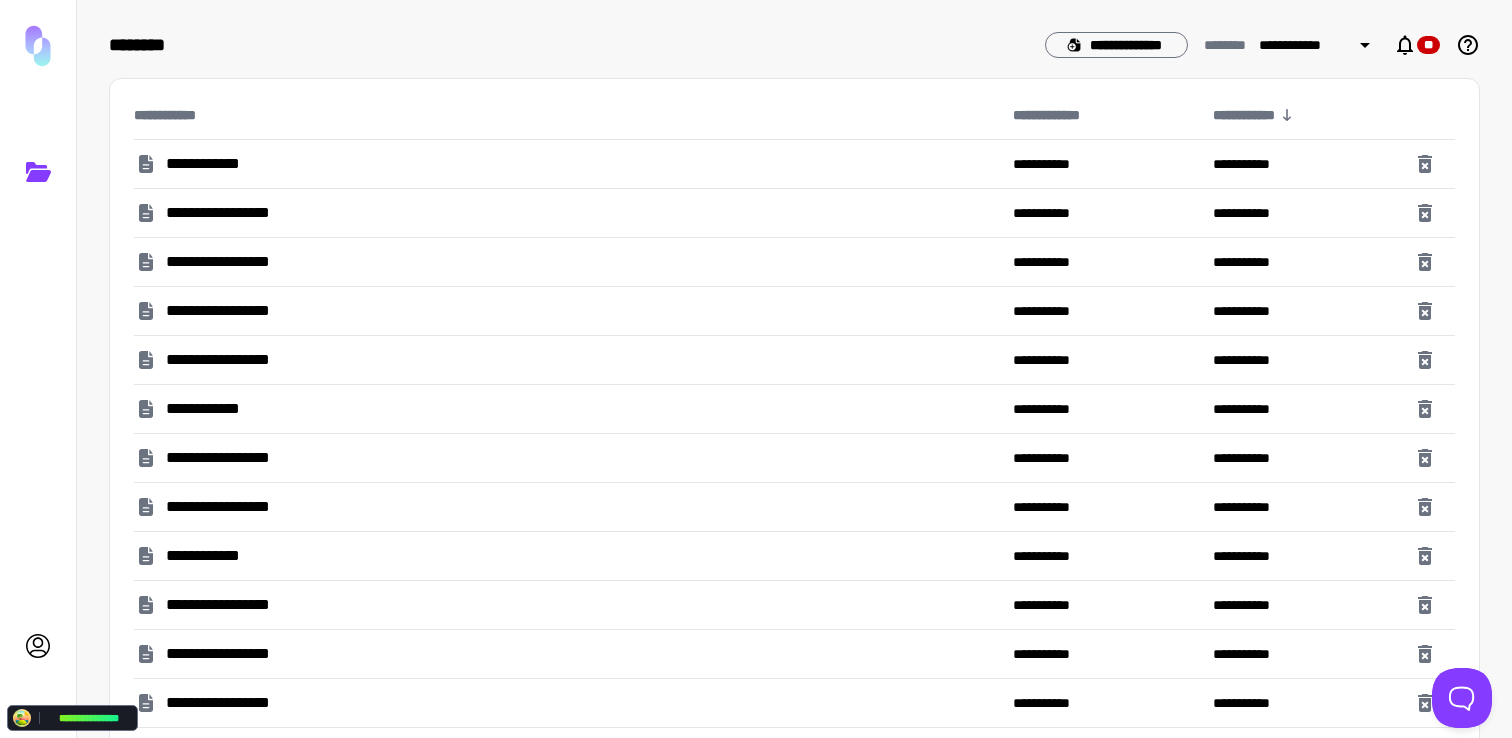 click on "**********" at bounding box center [228, 213] 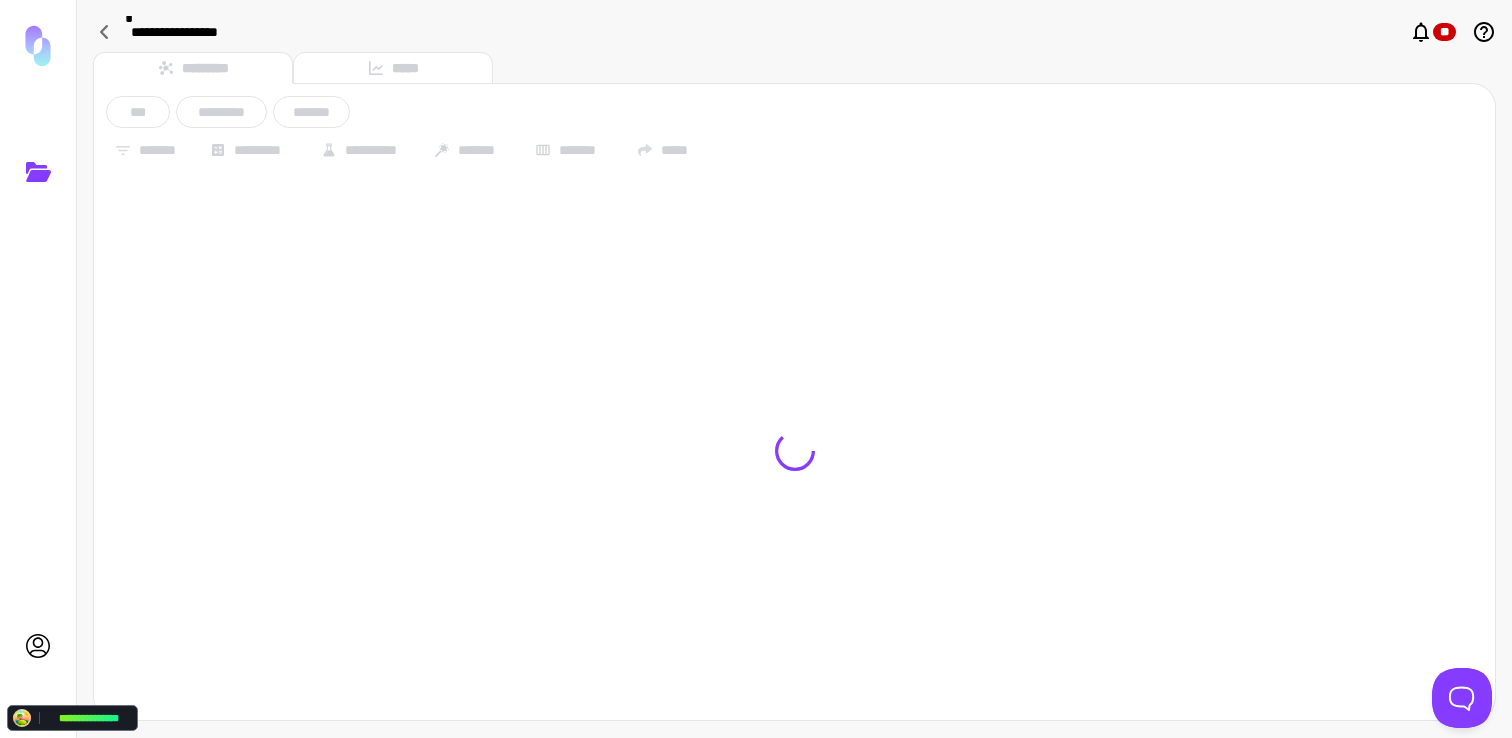 click on "********* *****" at bounding box center (794, 68) 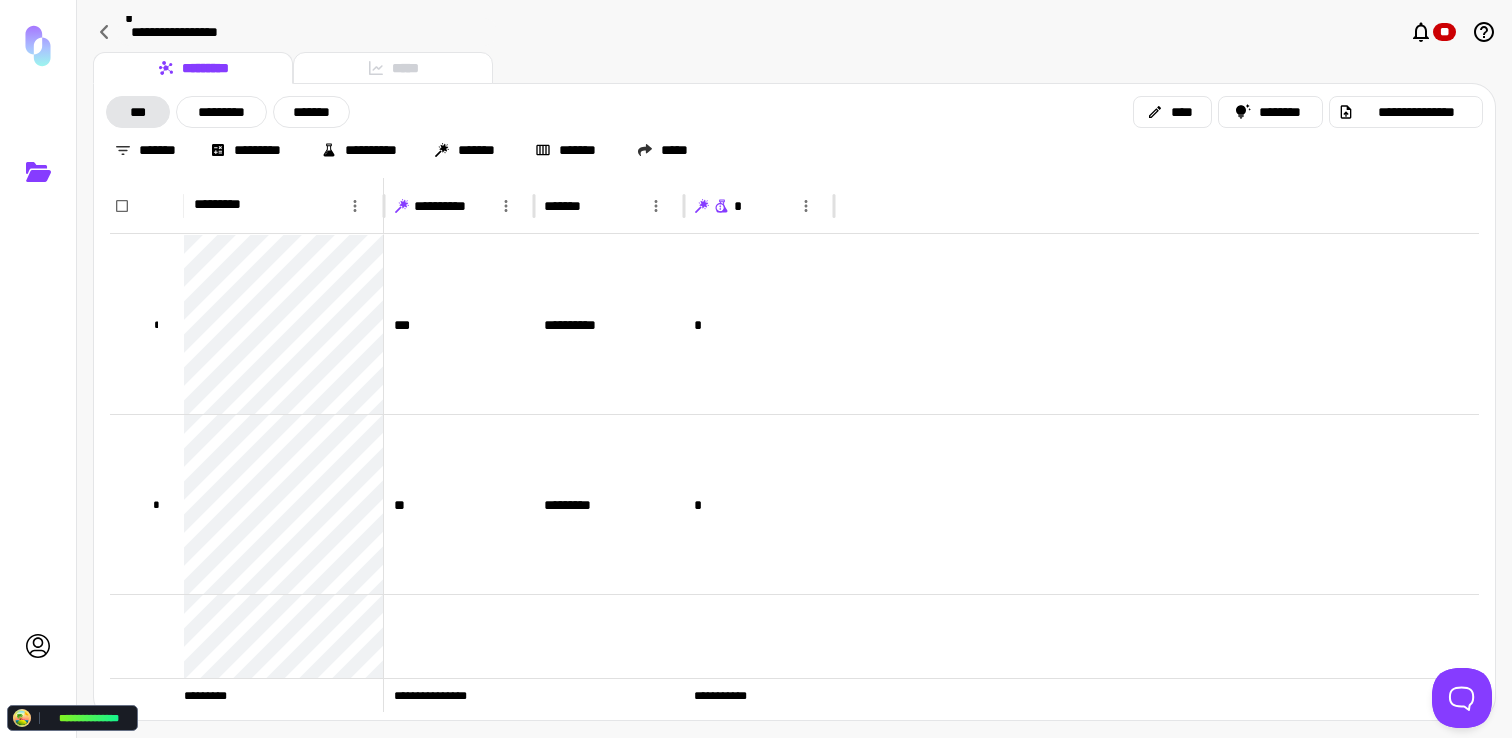 click on "********* *****" at bounding box center (794, 68) 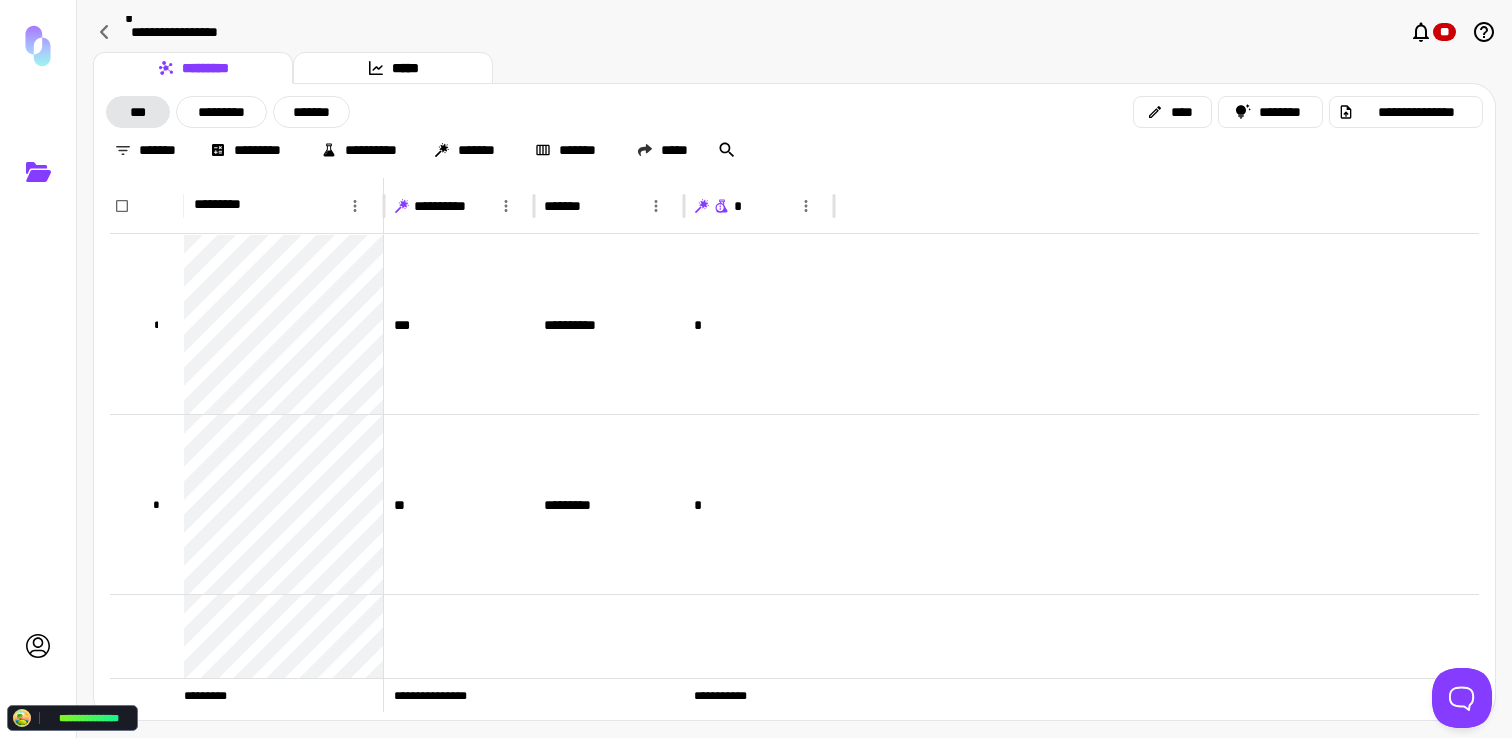click on "*****" at bounding box center (393, 68) 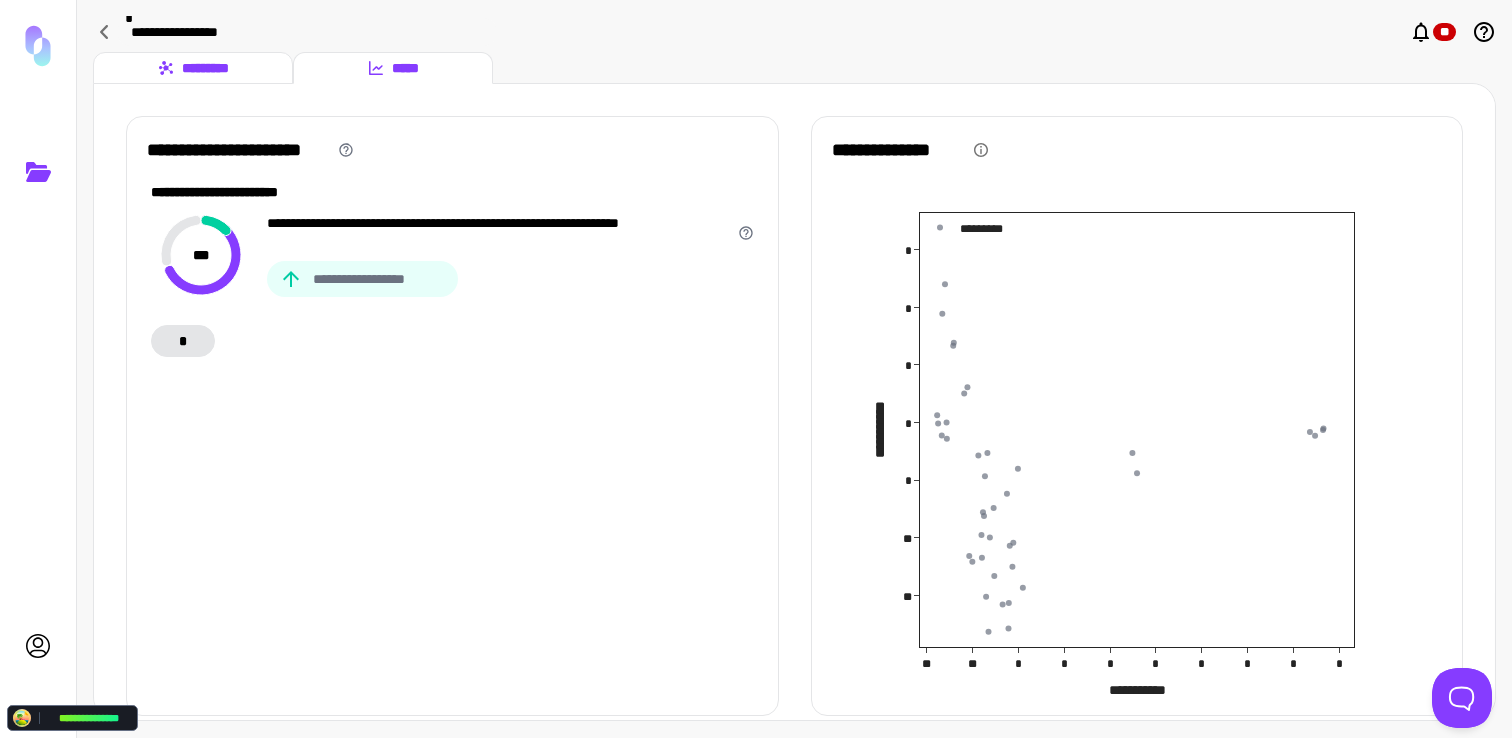 click on "*********" at bounding box center [193, 68] 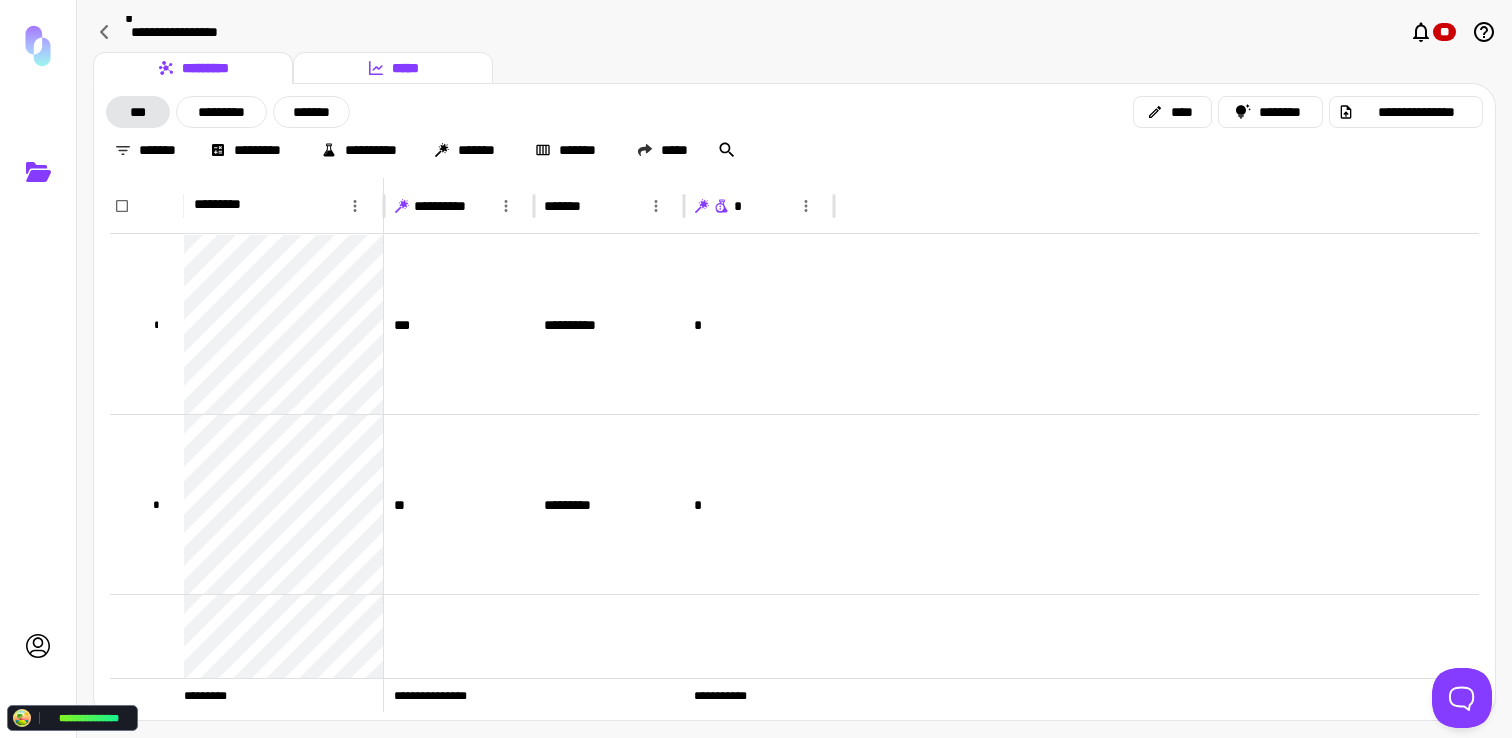 click on "*****" at bounding box center [393, 68] 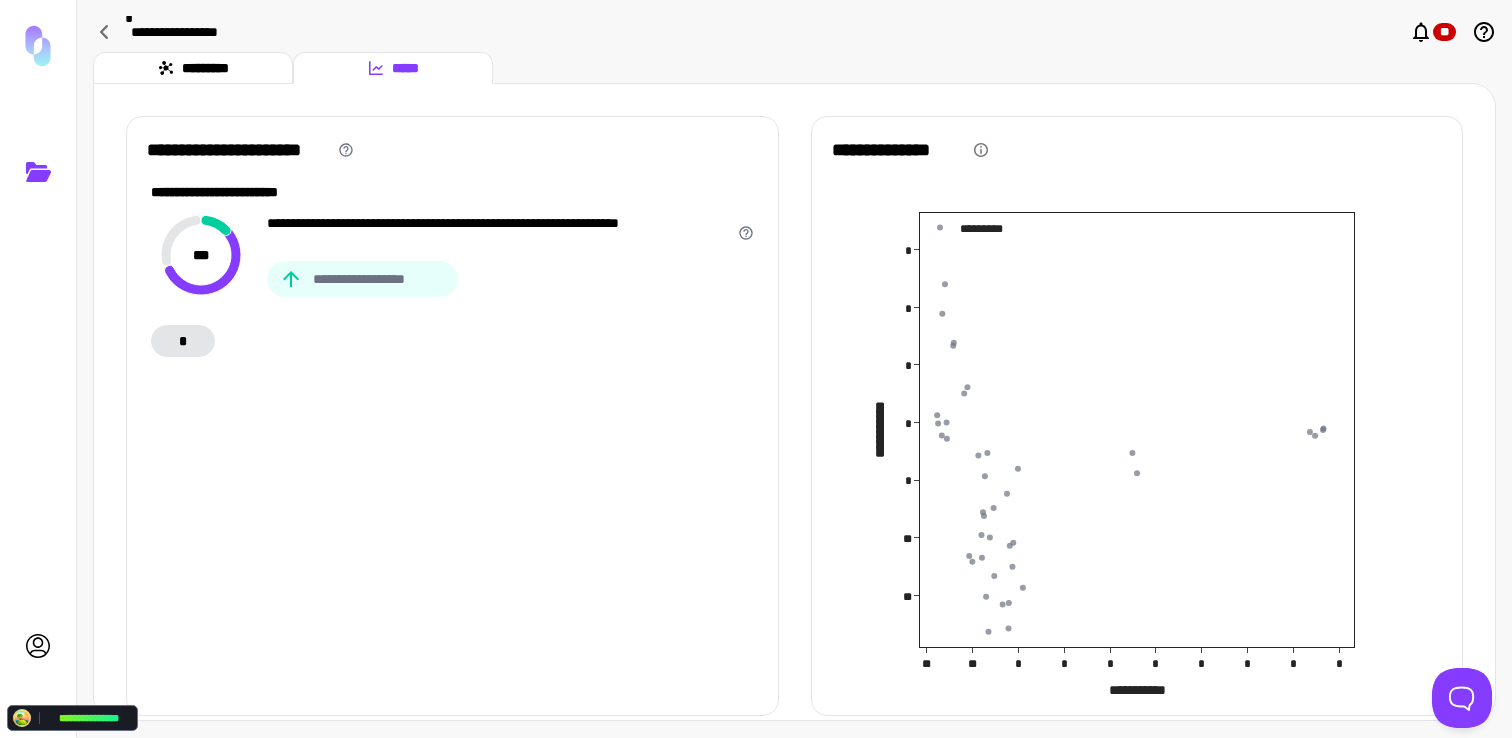 type 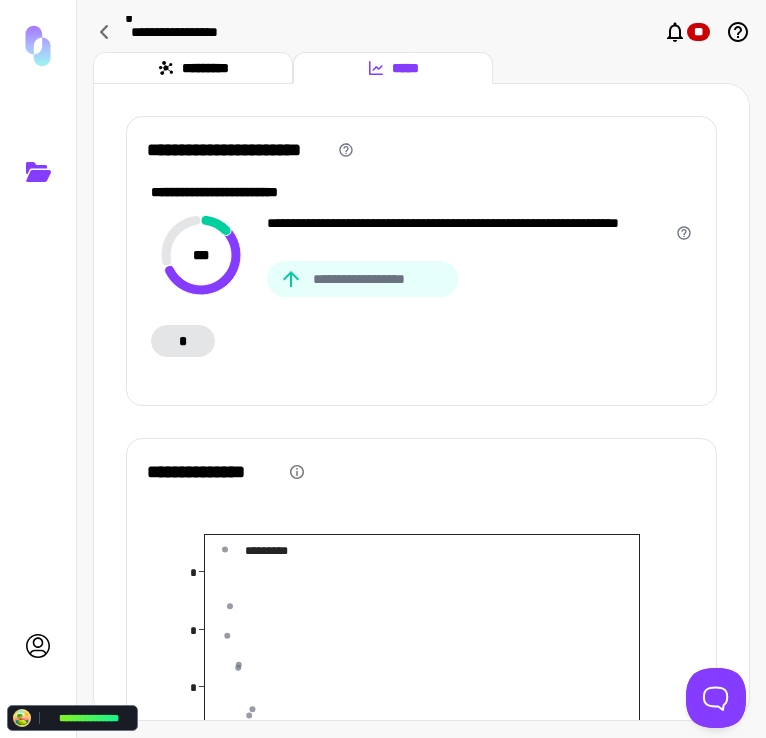 drag, startPoint x: 230, startPoint y: 75, endPoint x: 334, endPoint y: 70, distance: 104.120125 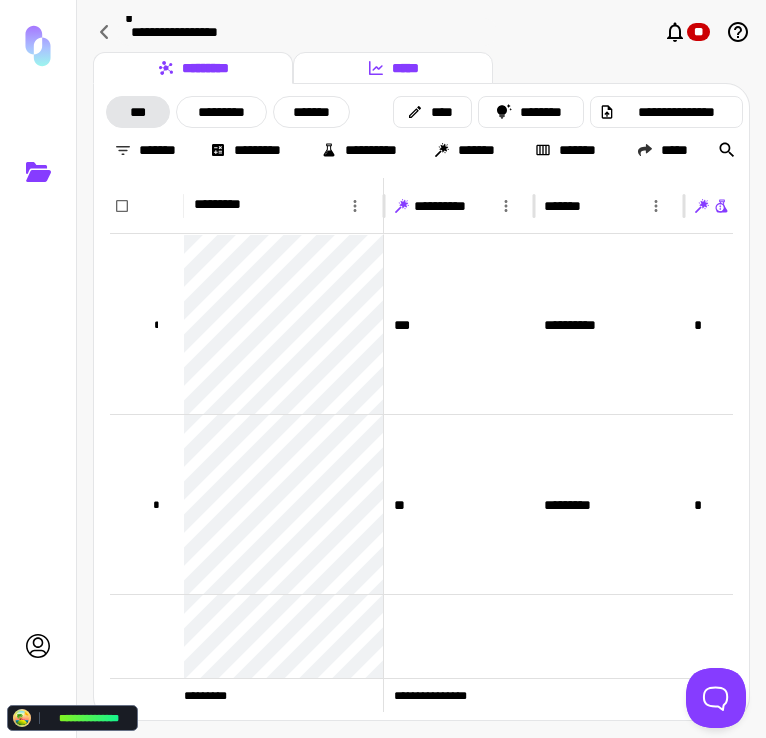 click on "*****" at bounding box center [393, 68] 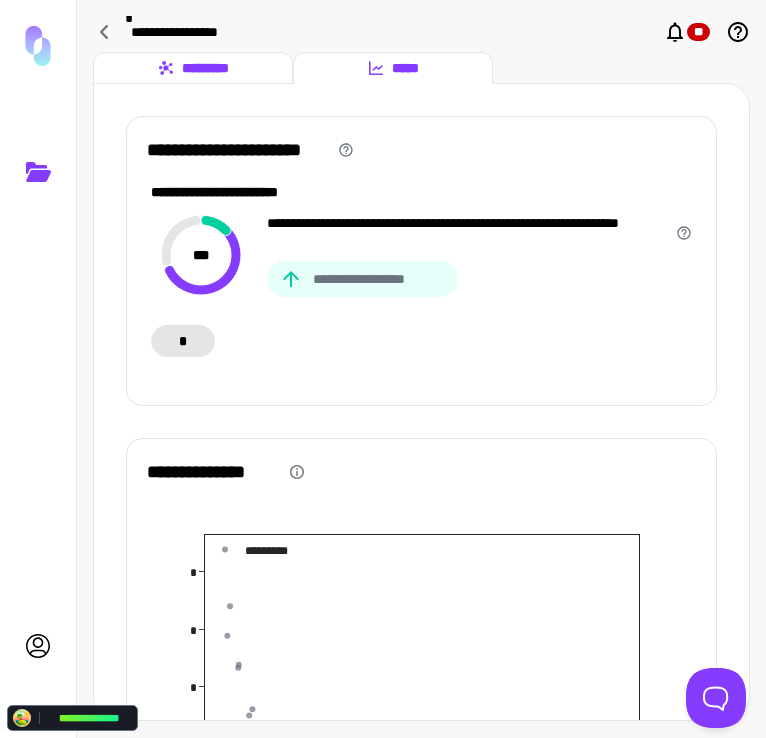 click on "*********" at bounding box center [193, 68] 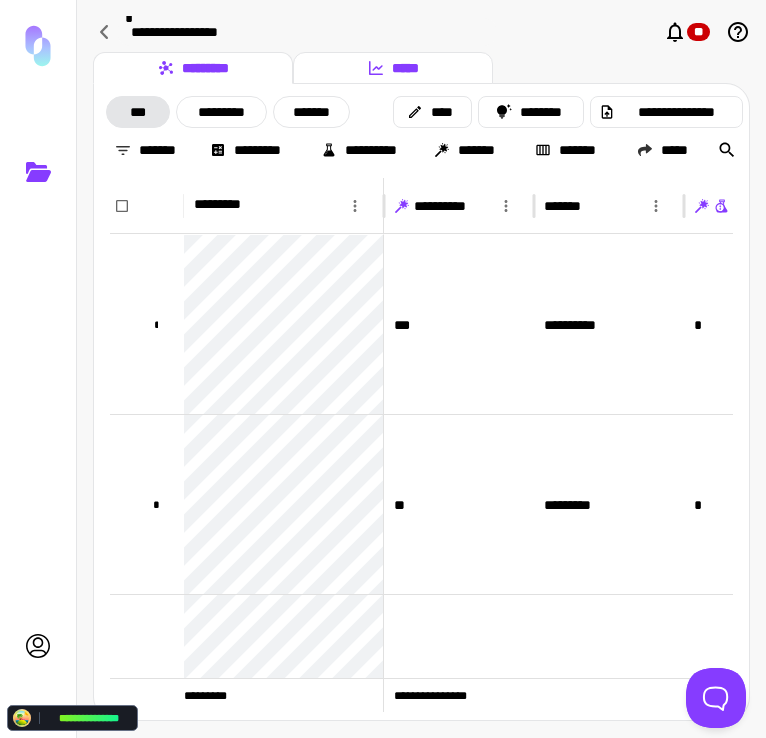 click 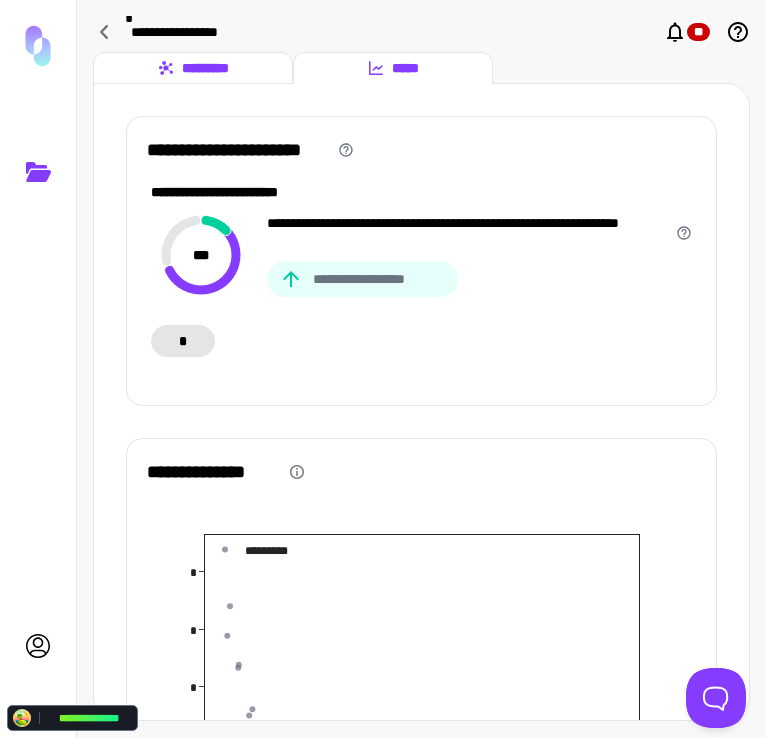 click on "*********" at bounding box center (193, 68) 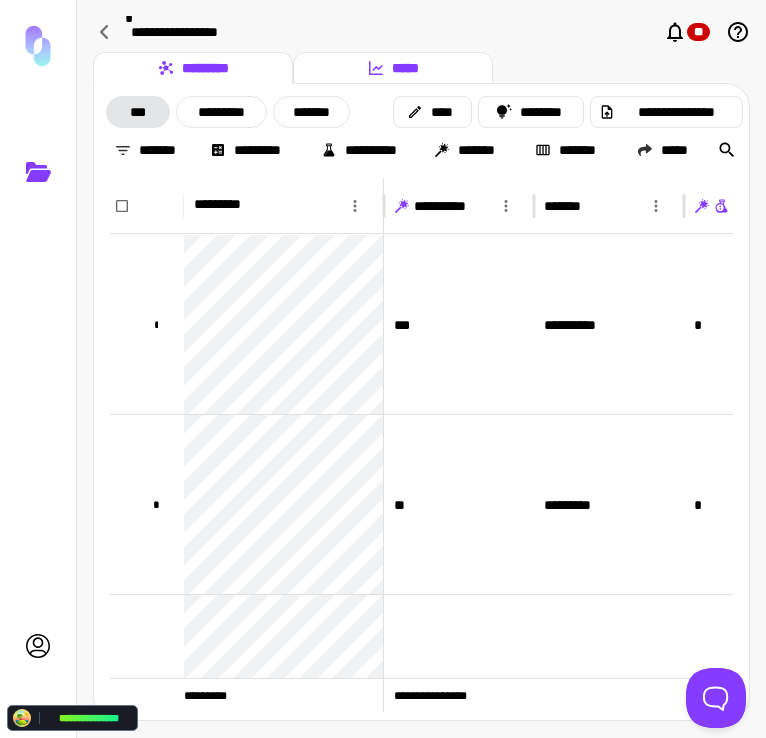 click on "*****" at bounding box center [393, 68] 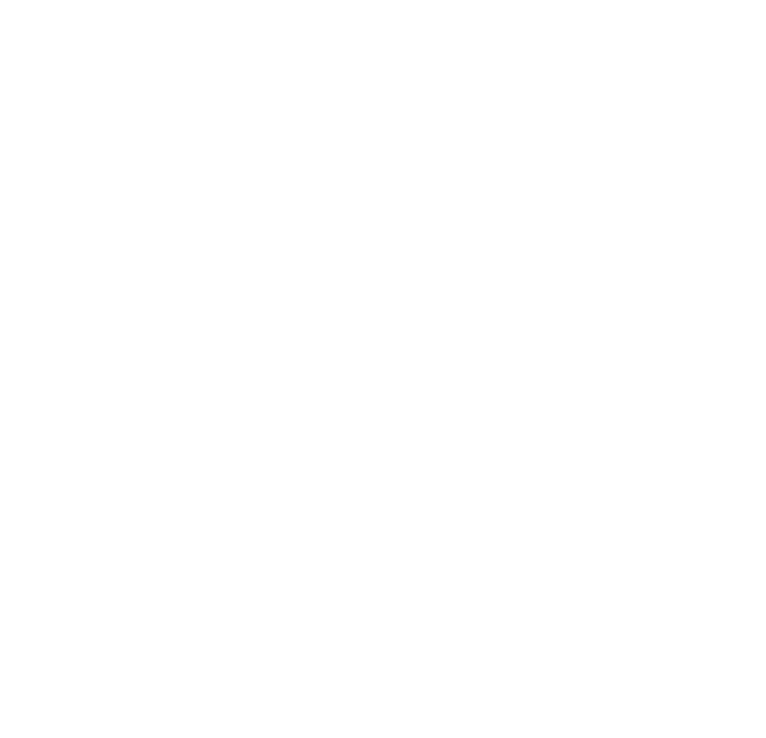 scroll, scrollTop: 0, scrollLeft: 0, axis: both 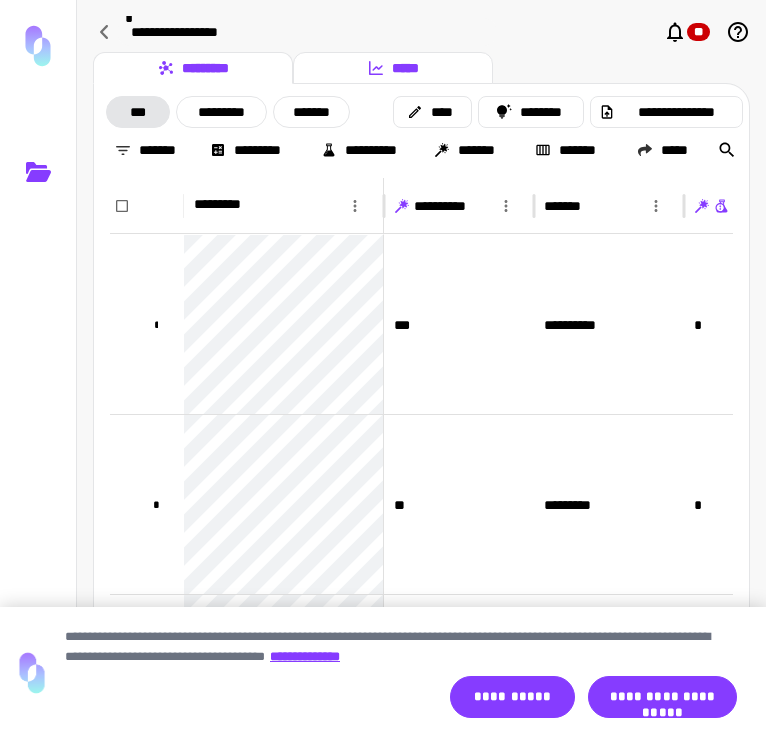 click 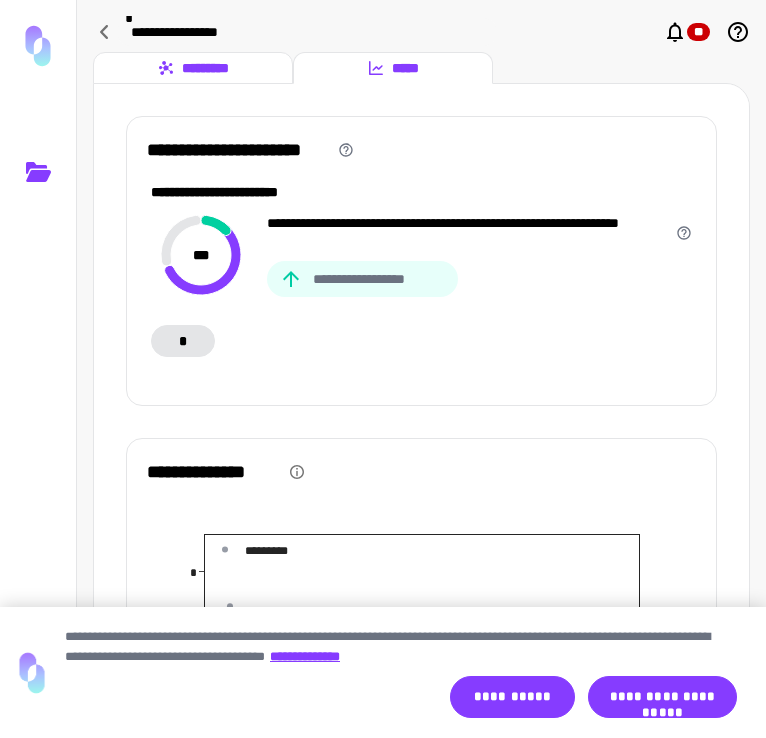 click on "*********" at bounding box center (193, 68) 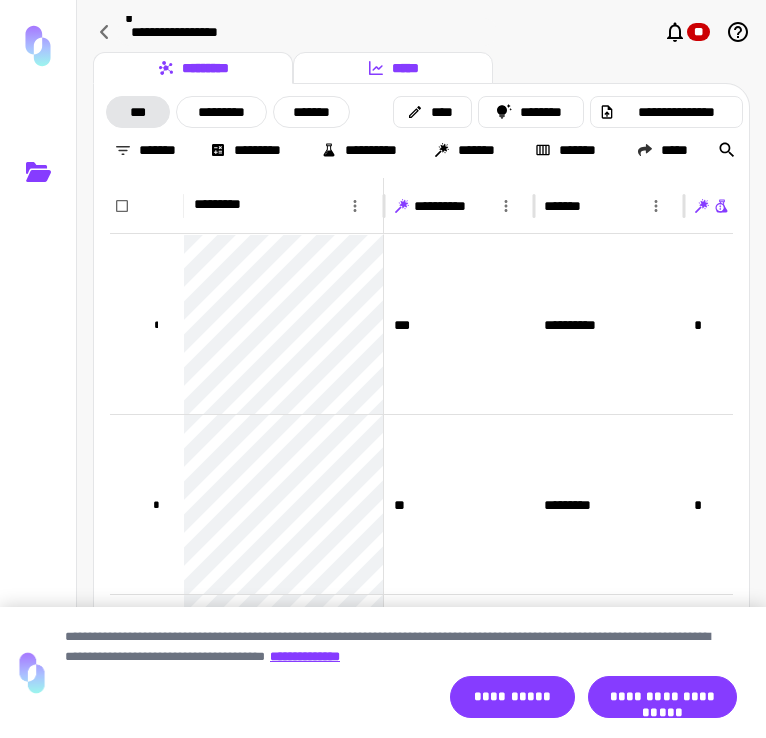 click on "*****" at bounding box center (393, 68) 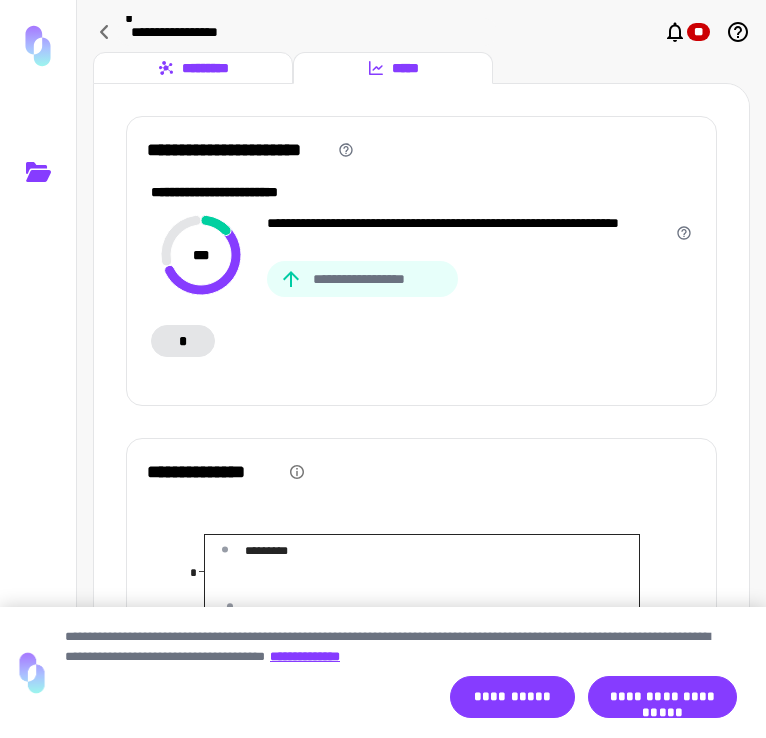 click on "*********" at bounding box center (193, 68) 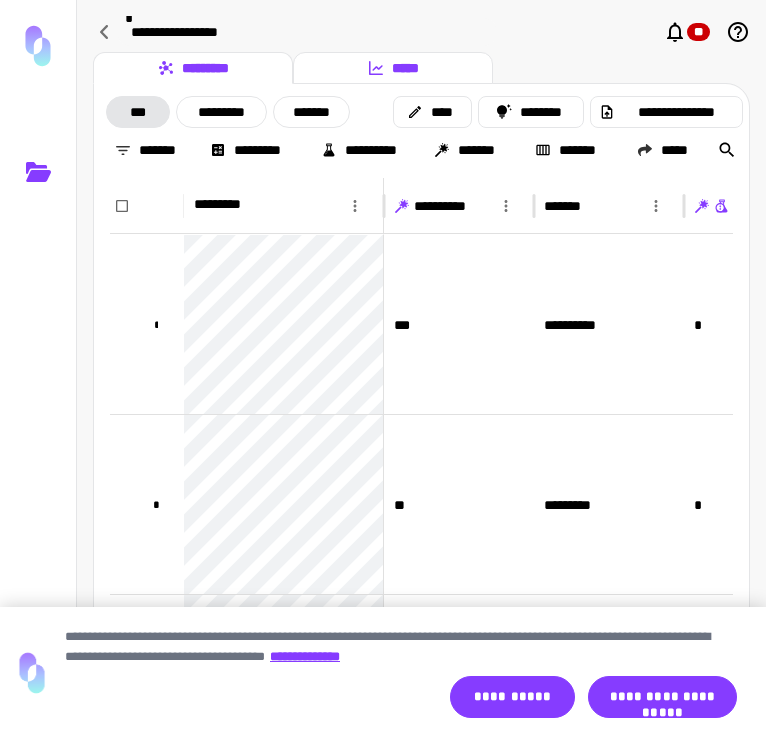 click on "*****" at bounding box center (393, 68) 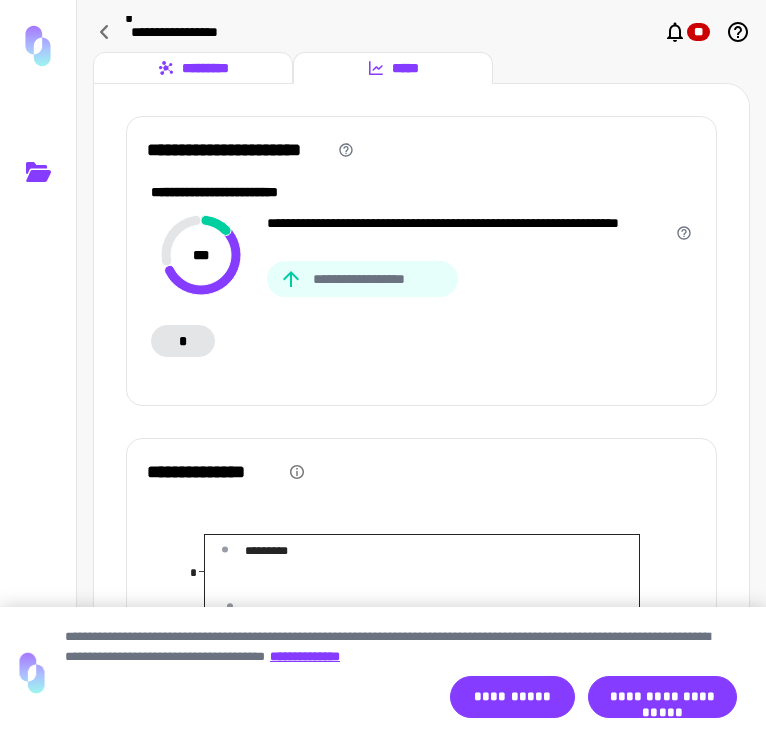 click on "*********" at bounding box center (193, 68) 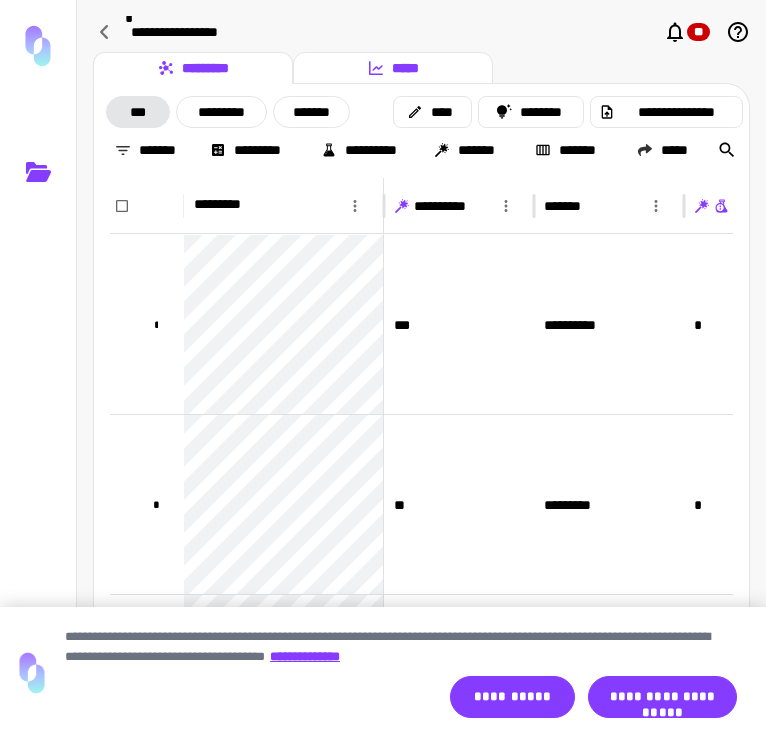 click on "*****" at bounding box center (393, 68) 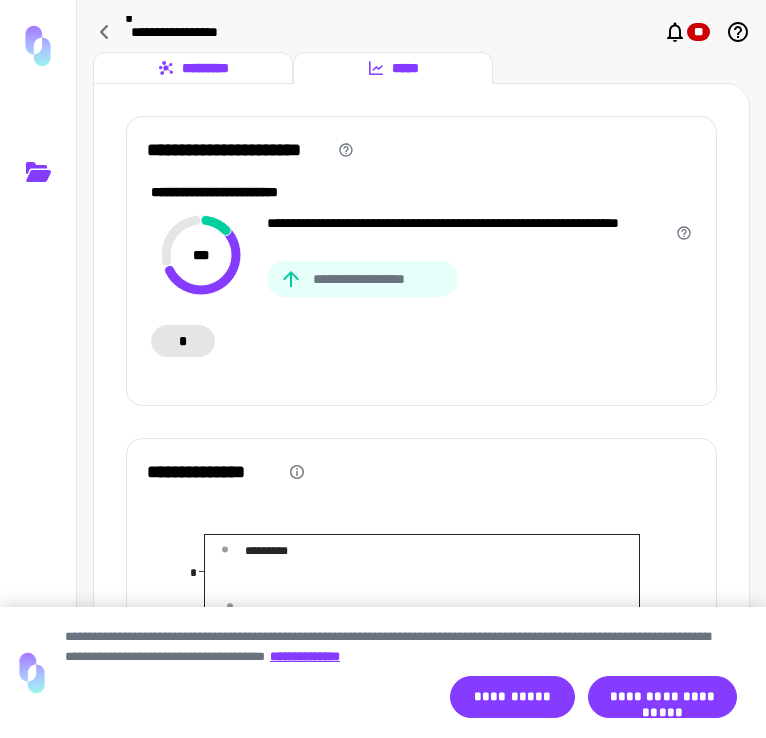 click on "*********" at bounding box center (193, 68) 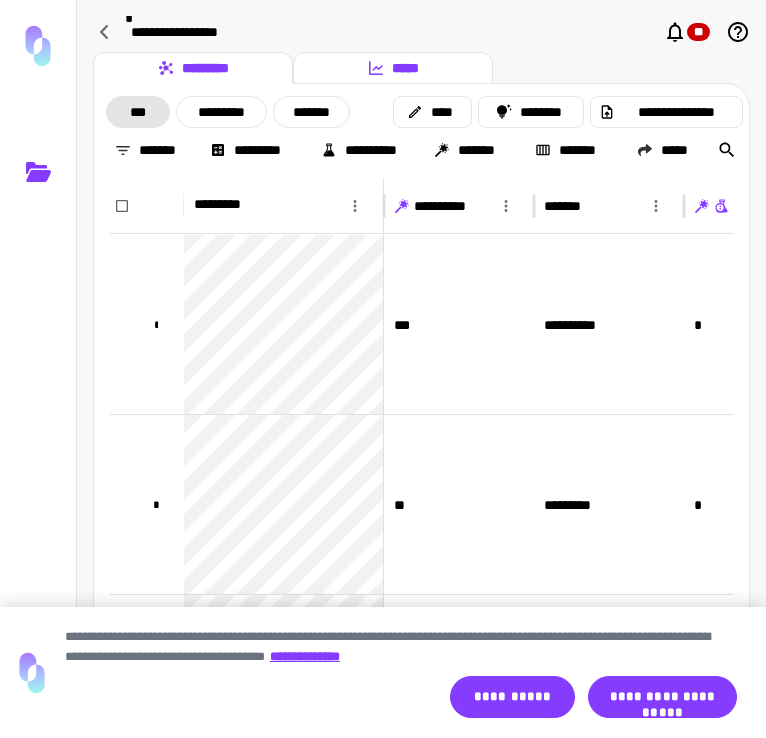 click on "*****" at bounding box center (393, 68) 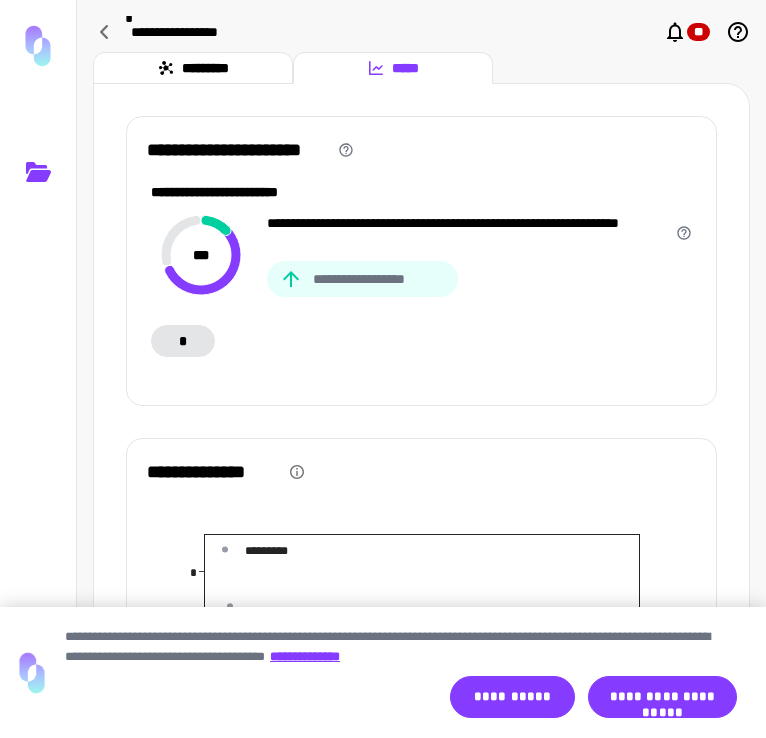 click on "*********" at bounding box center (193, 68) 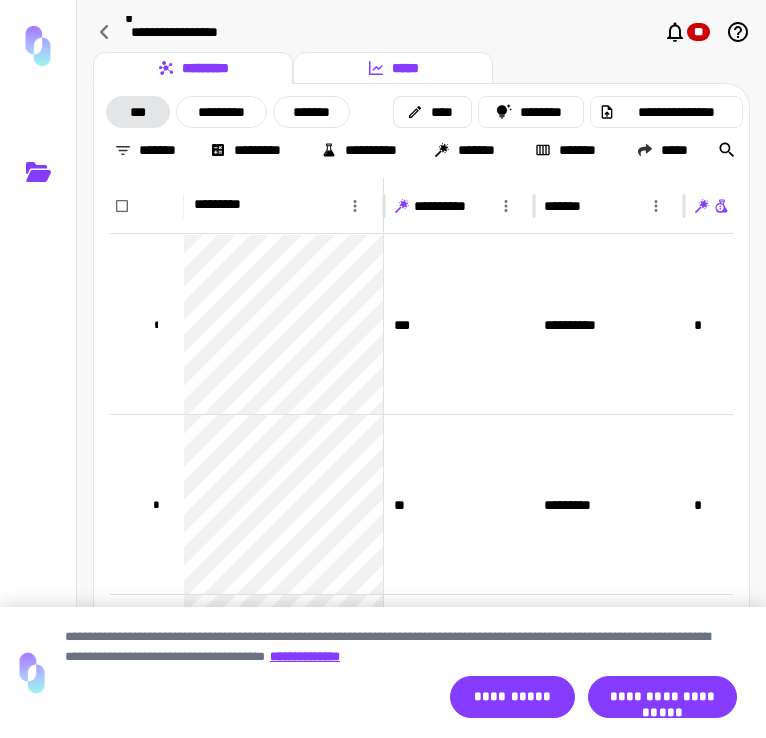 click on "*****" at bounding box center [393, 68] 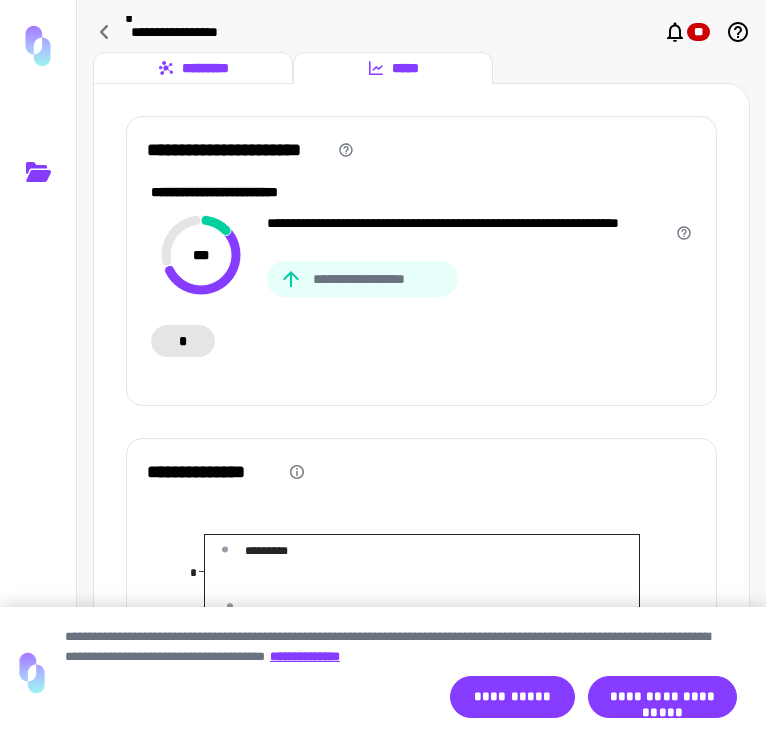 click on "*********" at bounding box center [193, 68] 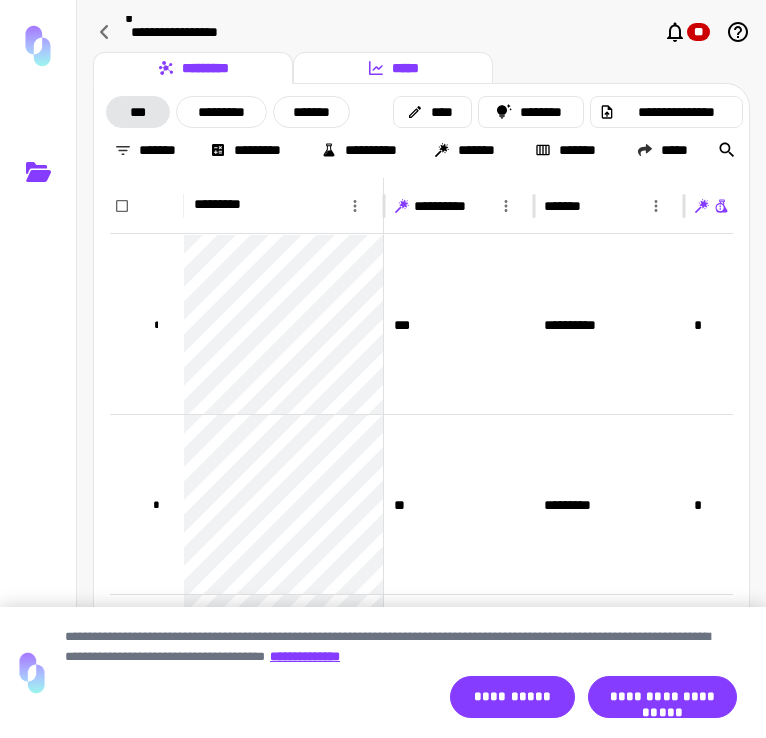 click on "*****" at bounding box center [393, 68] 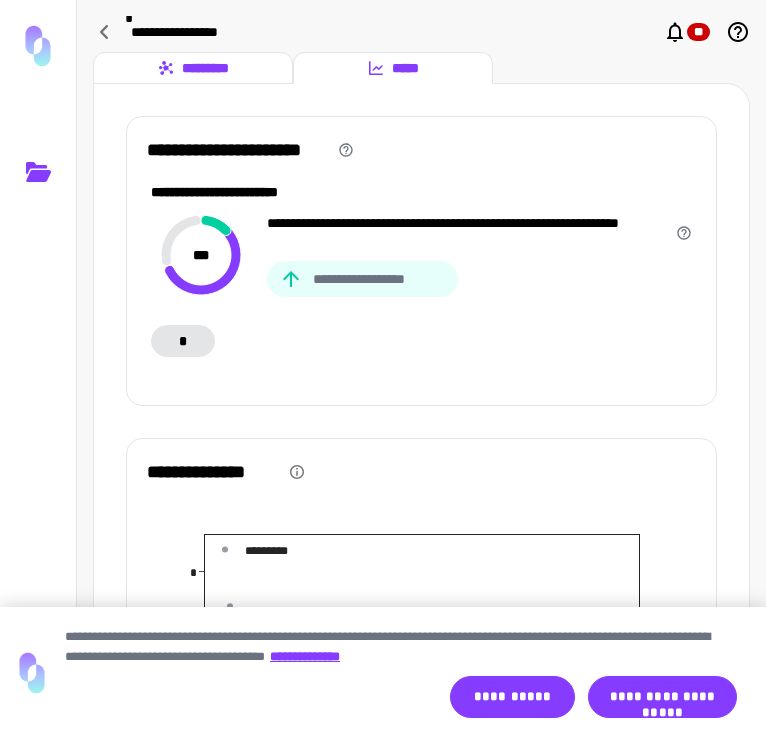 click on "*********" at bounding box center (193, 68) 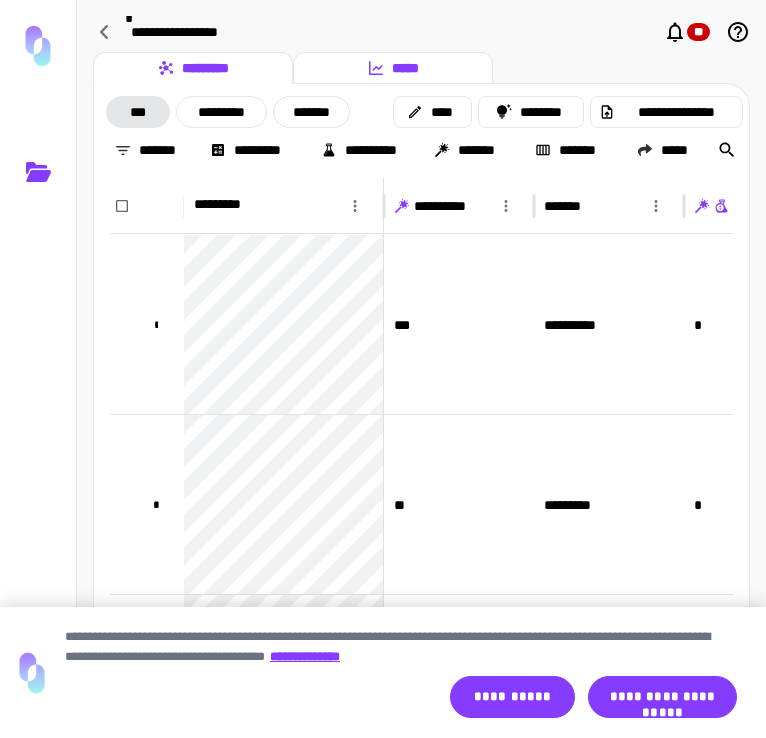 click on "*****" at bounding box center (393, 68) 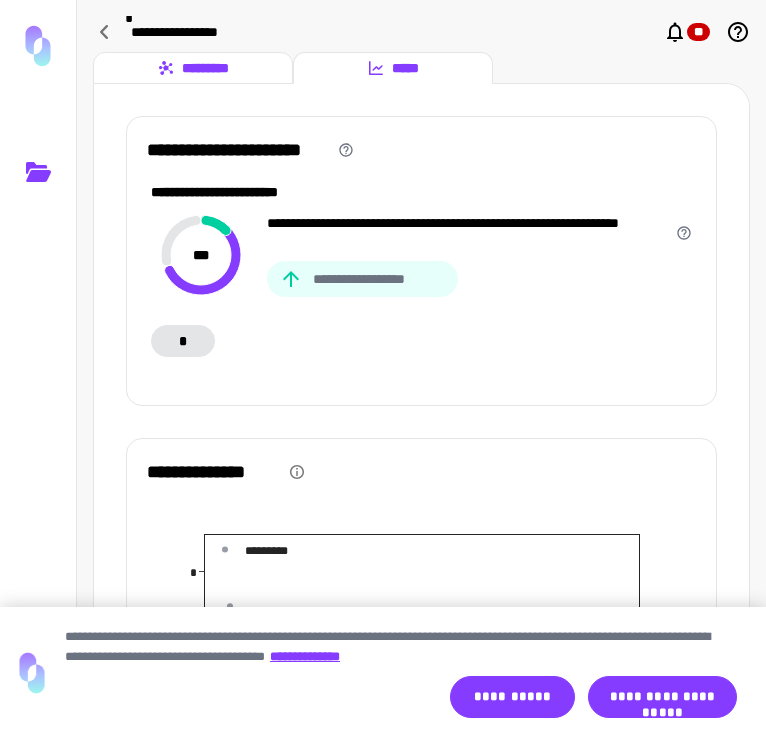 click on "*********" at bounding box center [193, 68] 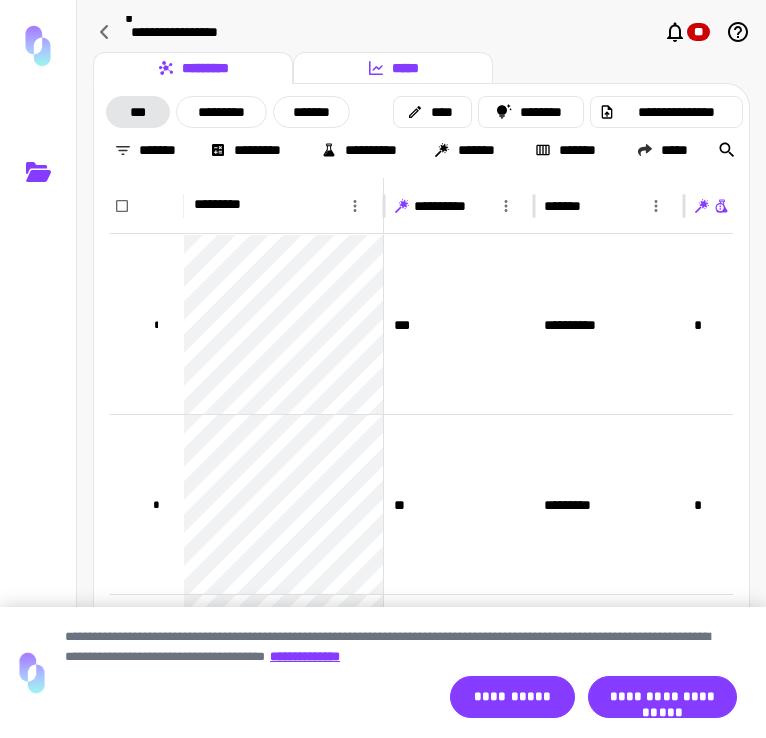 click on "*****" at bounding box center [393, 68] 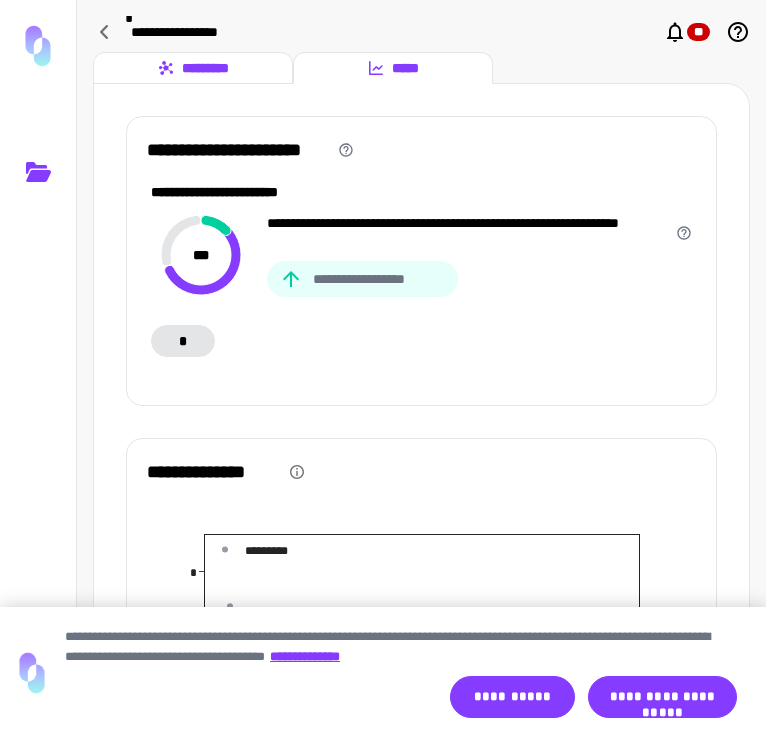 click on "*********" at bounding box center [193, 68] 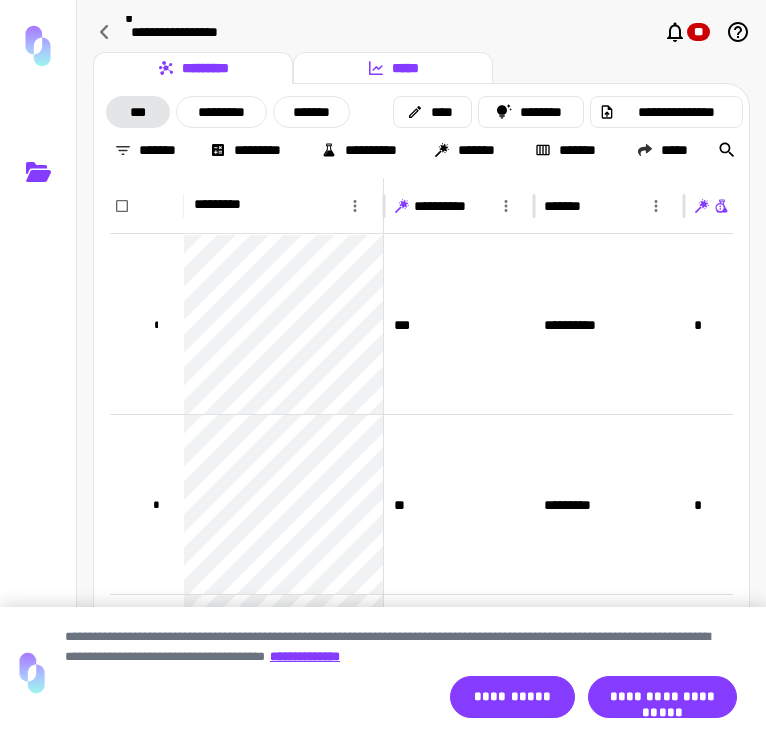 click on "*****" at bounding box center [393, 68] 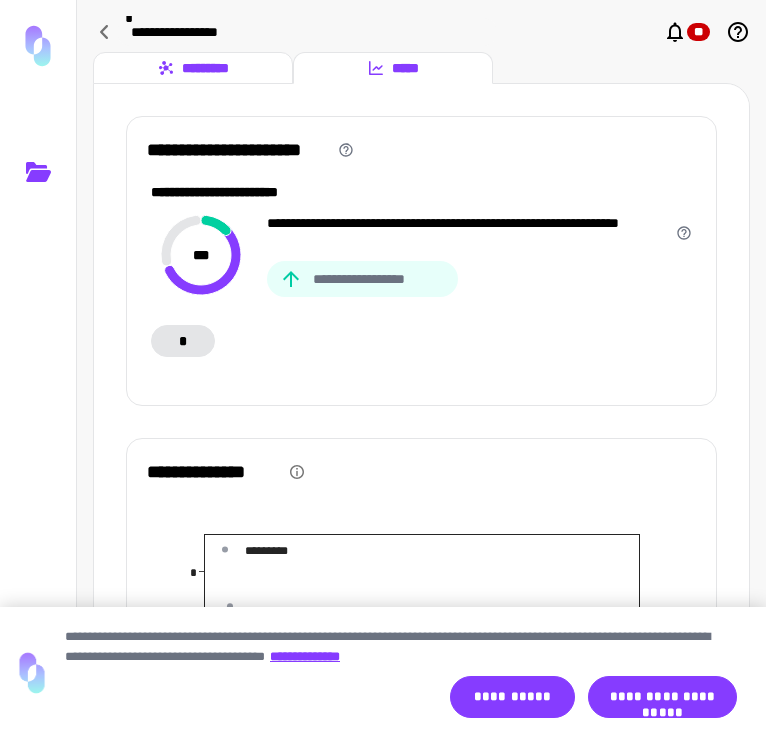 click on "*********" at bounding box center (193, 68) 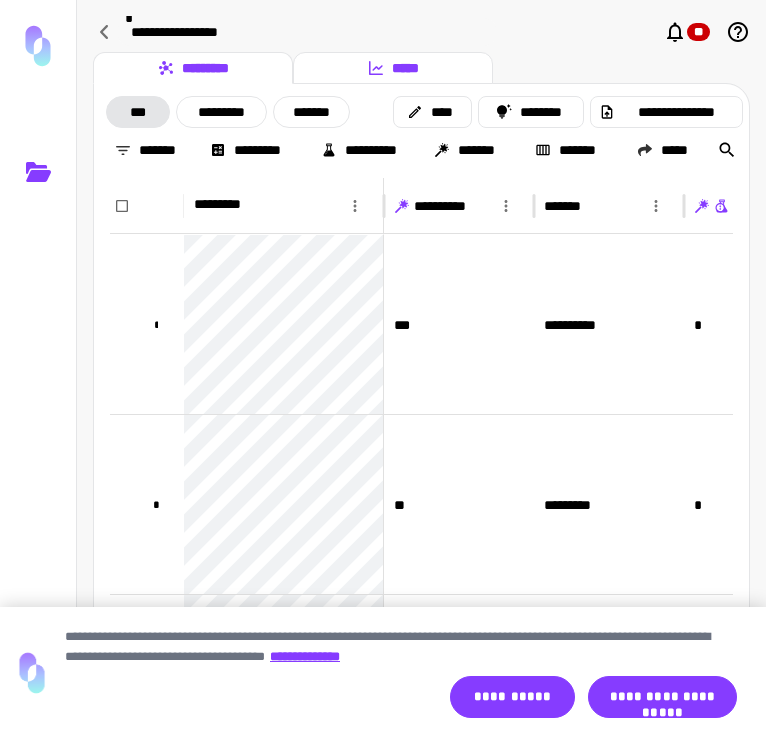 click on "*****" at bounding box center [393, 68] 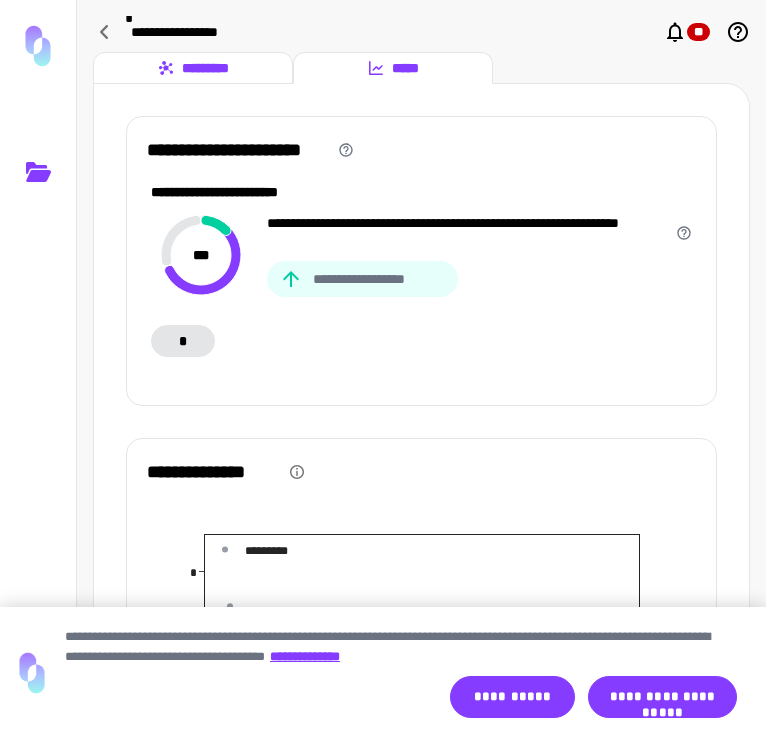 click on "*********" at bounding box center [193, 68] 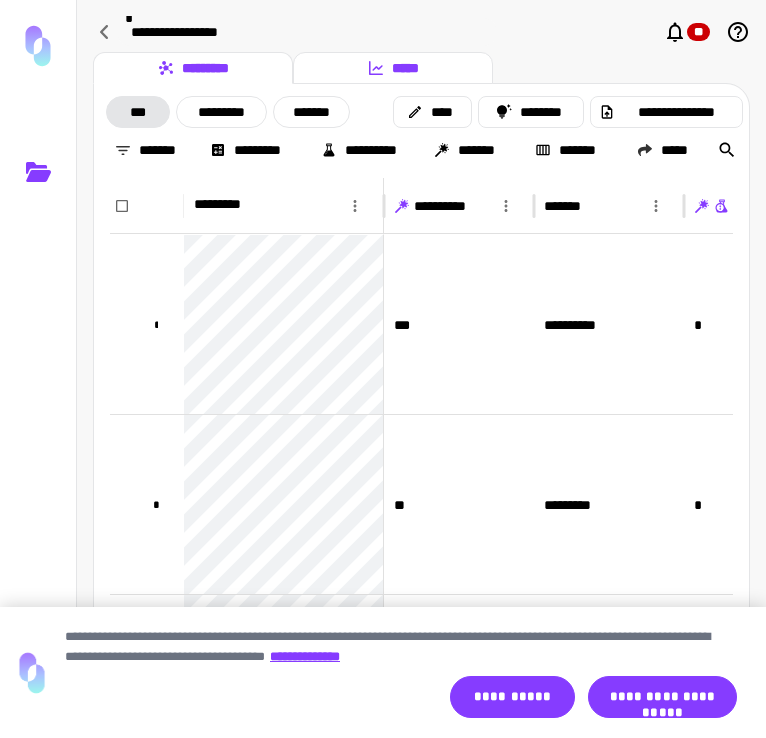 click on "*****" at bounding box center (393, 68) 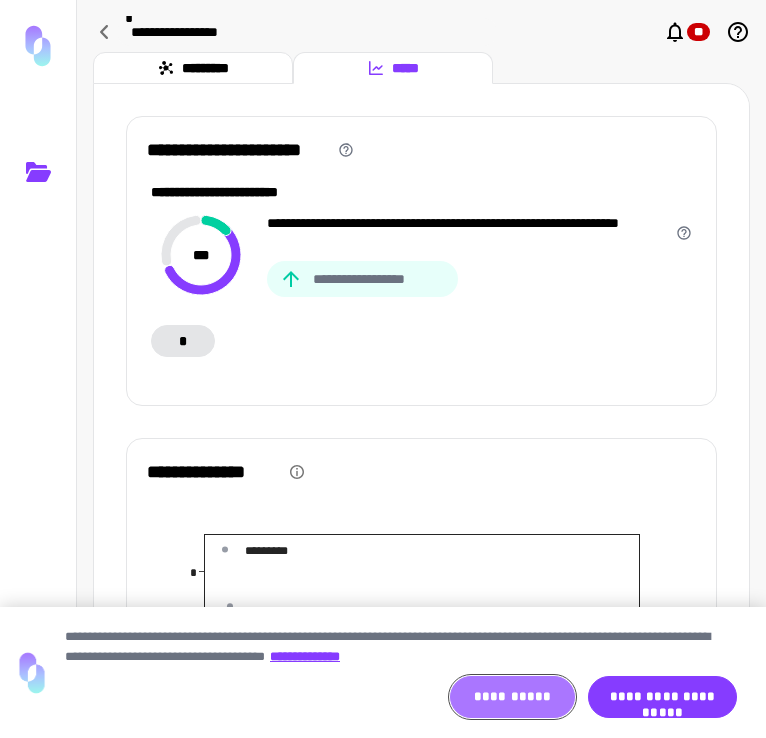 click on "**********" at bounding box center (512, 697) 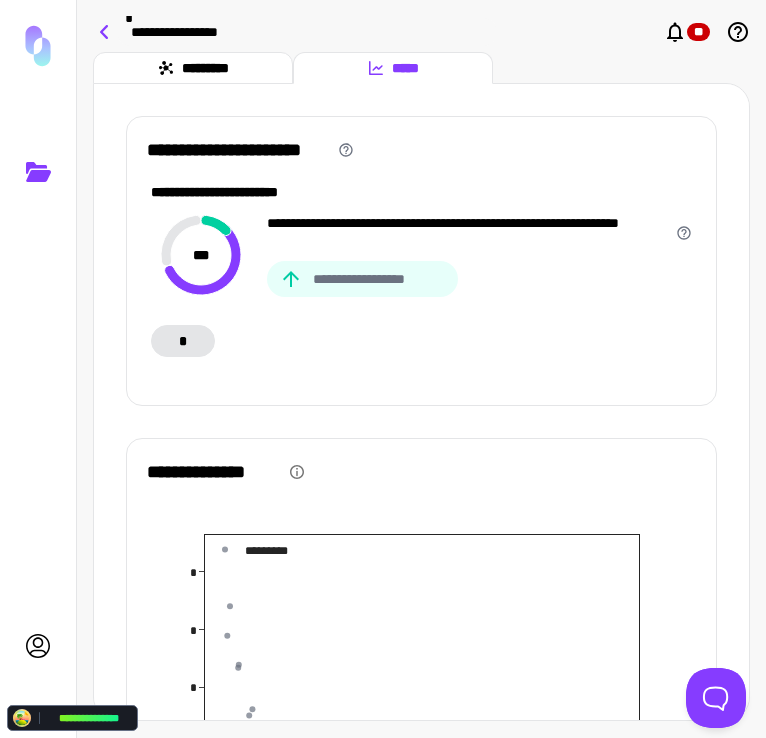 drag, startPoint x: 179, startPoint y: 68, endPoint x: 97, endPoint y: 27, distance: 91.67879 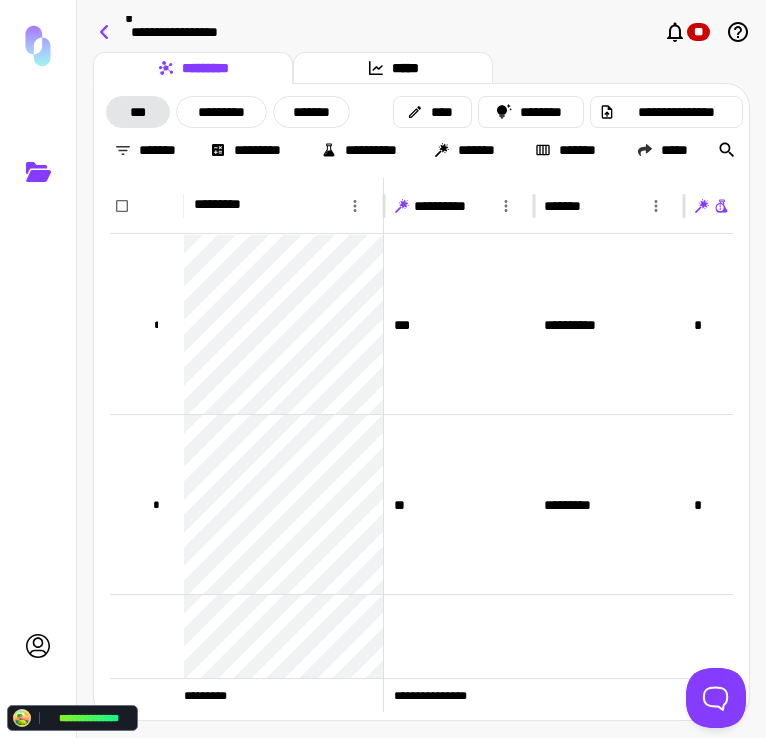 click 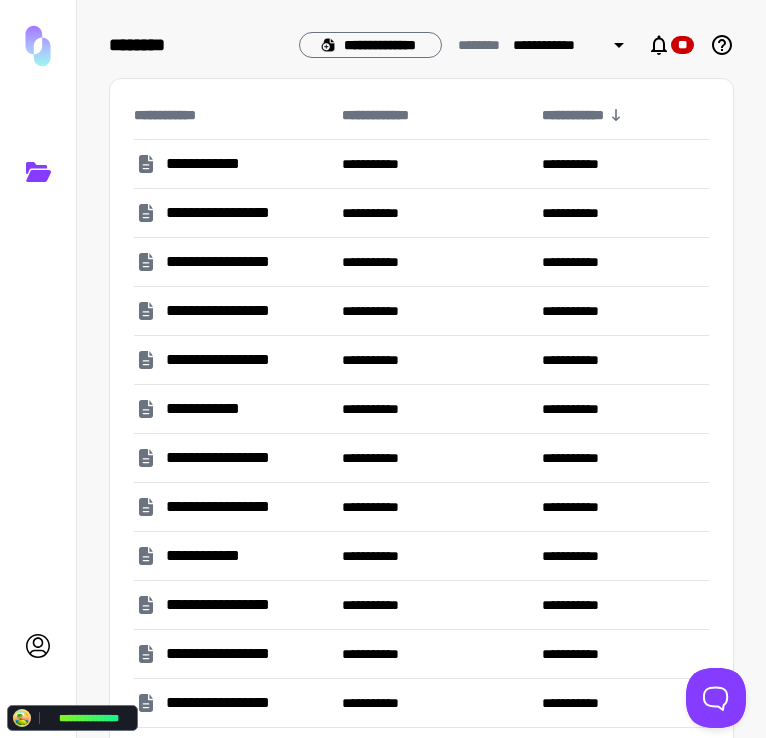 drag, startPoint x: 403, startPoint y: 46, endPoint x: 412, endPoint y: 12, distance: 35.17101 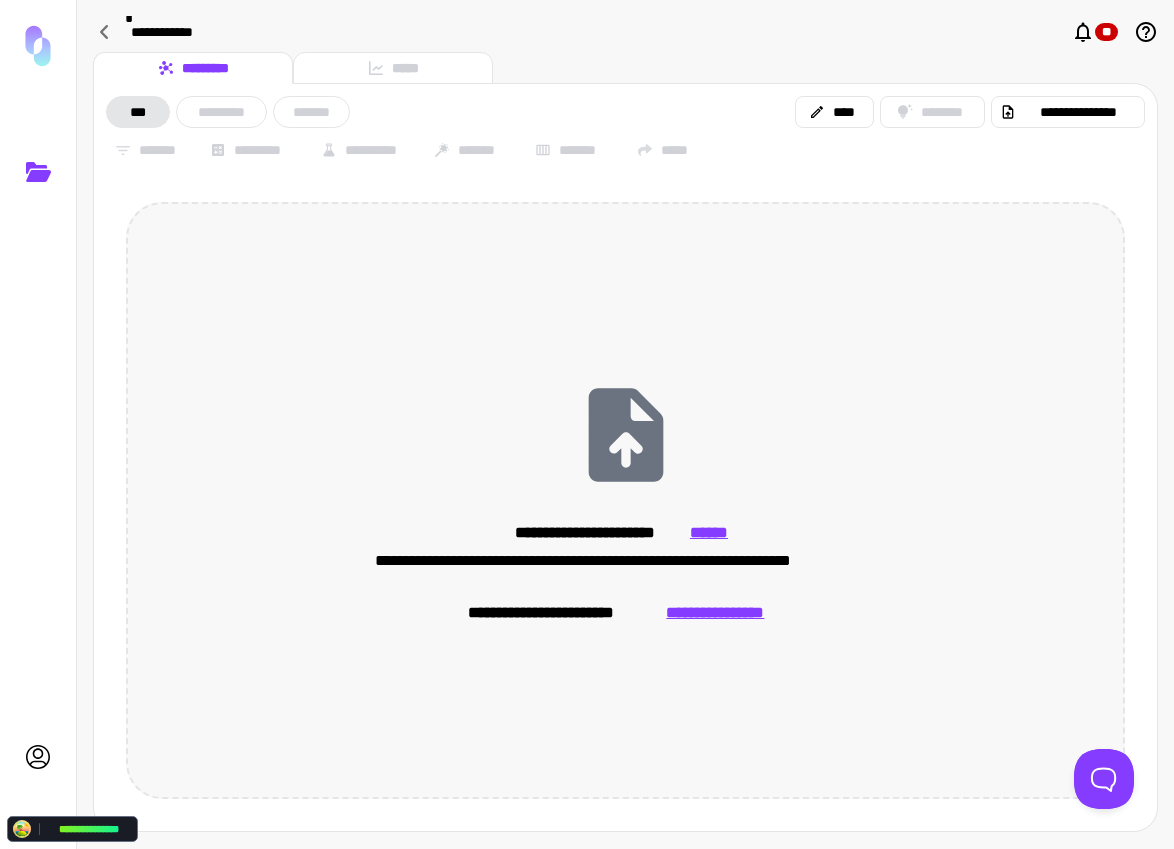 drag, startPoint x: 667, startPoint y: 225, endPoint x: 572, endPoint y: 388, distance: 188.66373 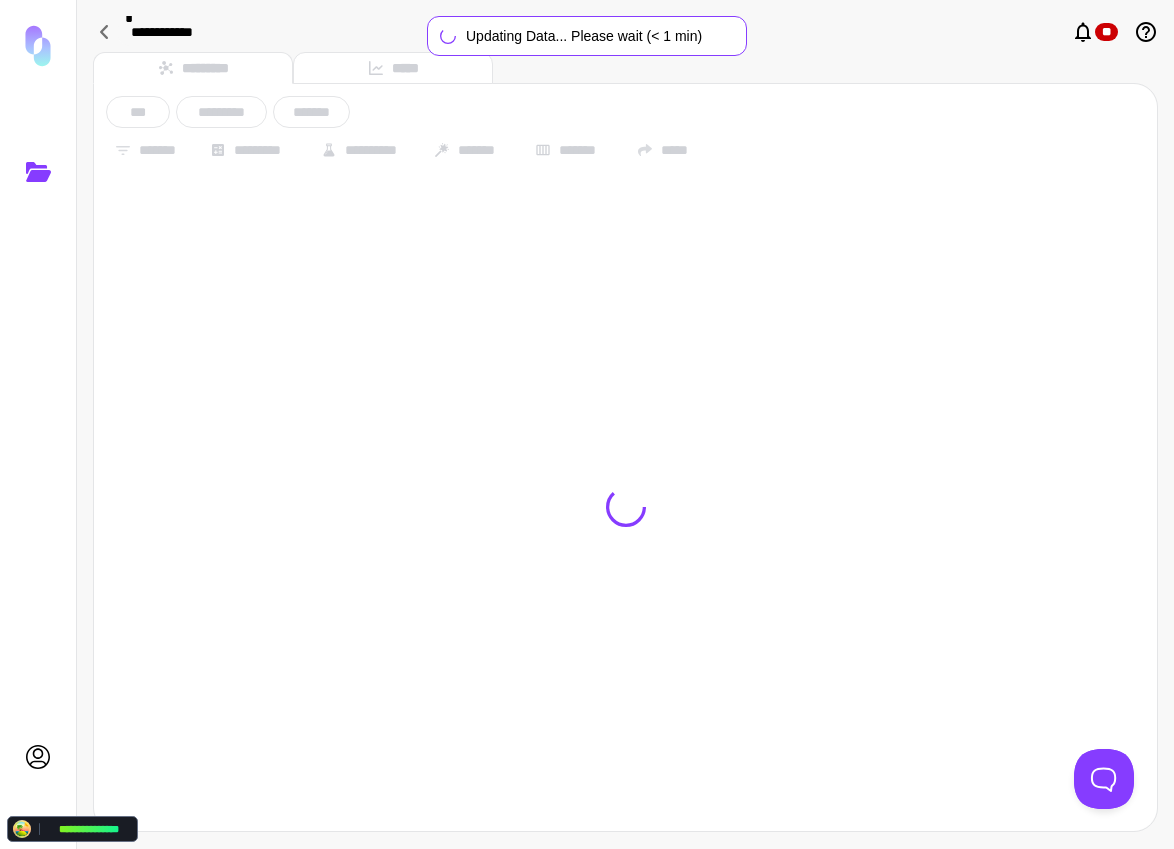 type on "**********" 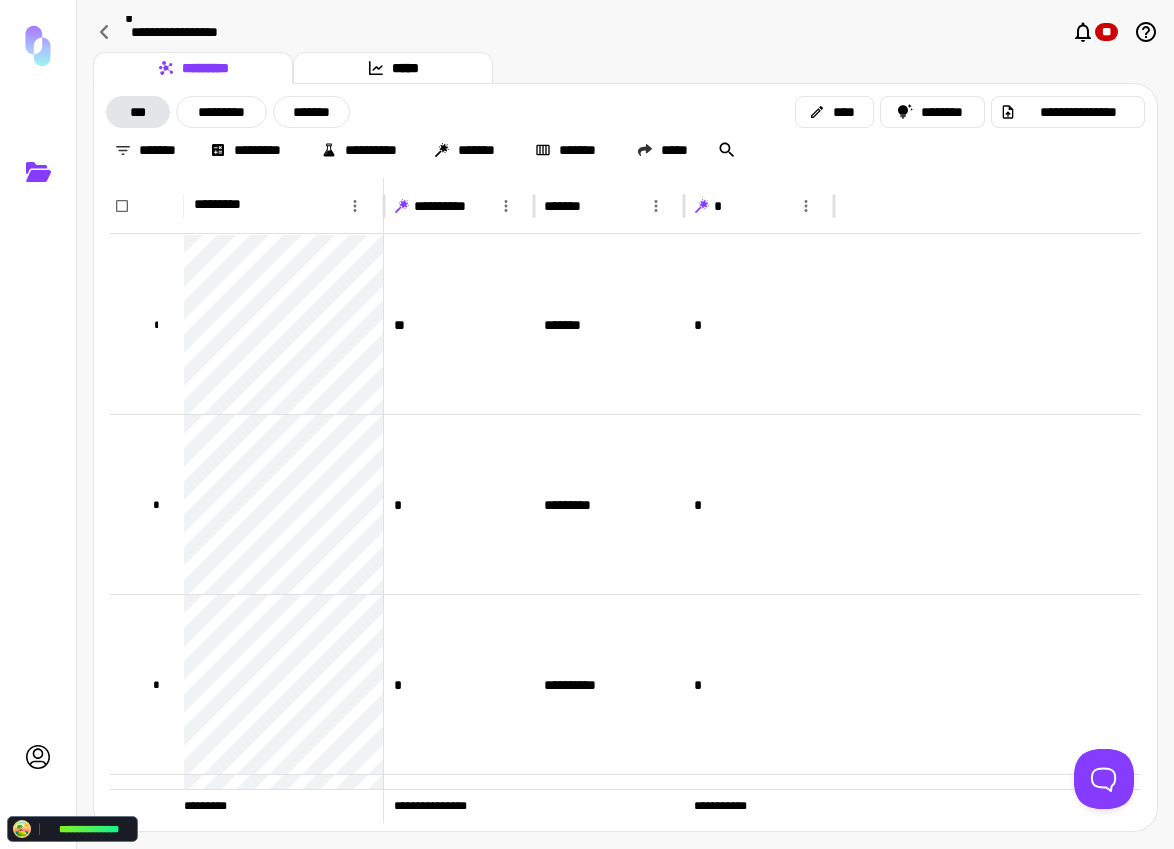 click 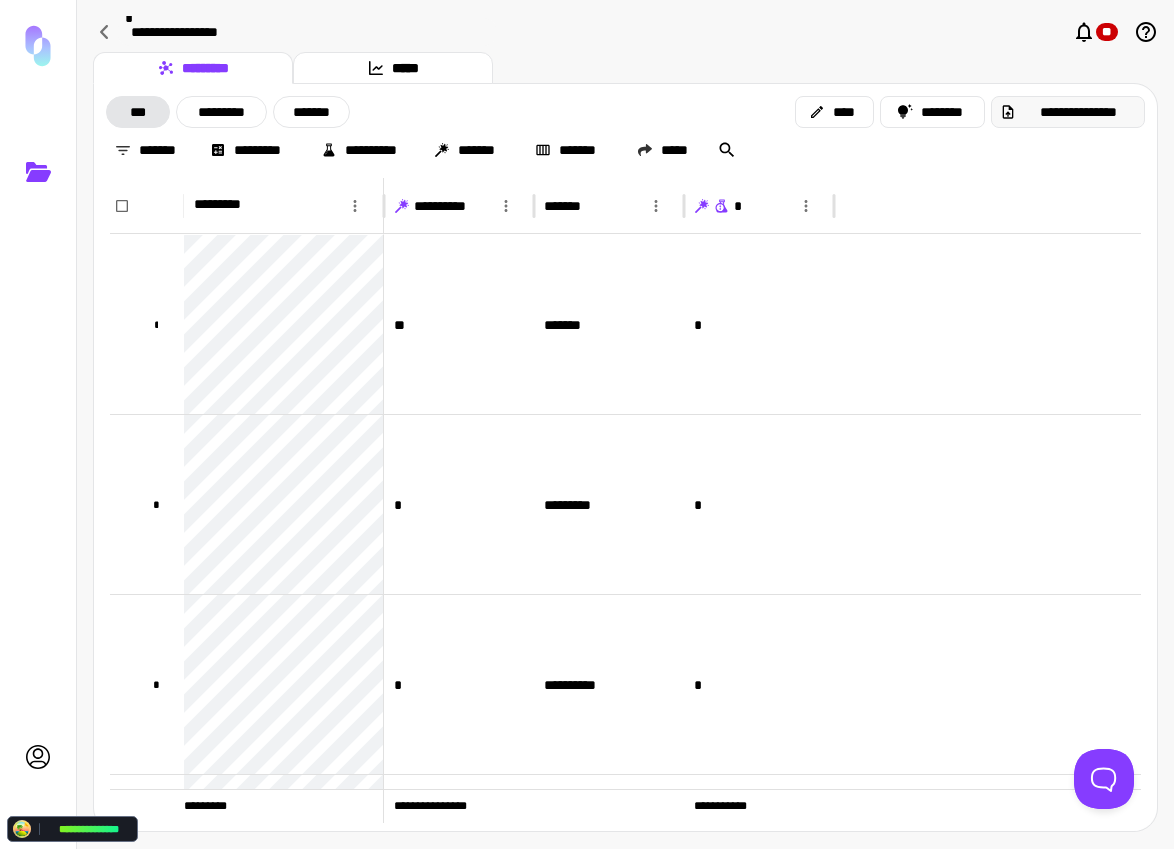click on "**********" at bounding box center (1078, 112) 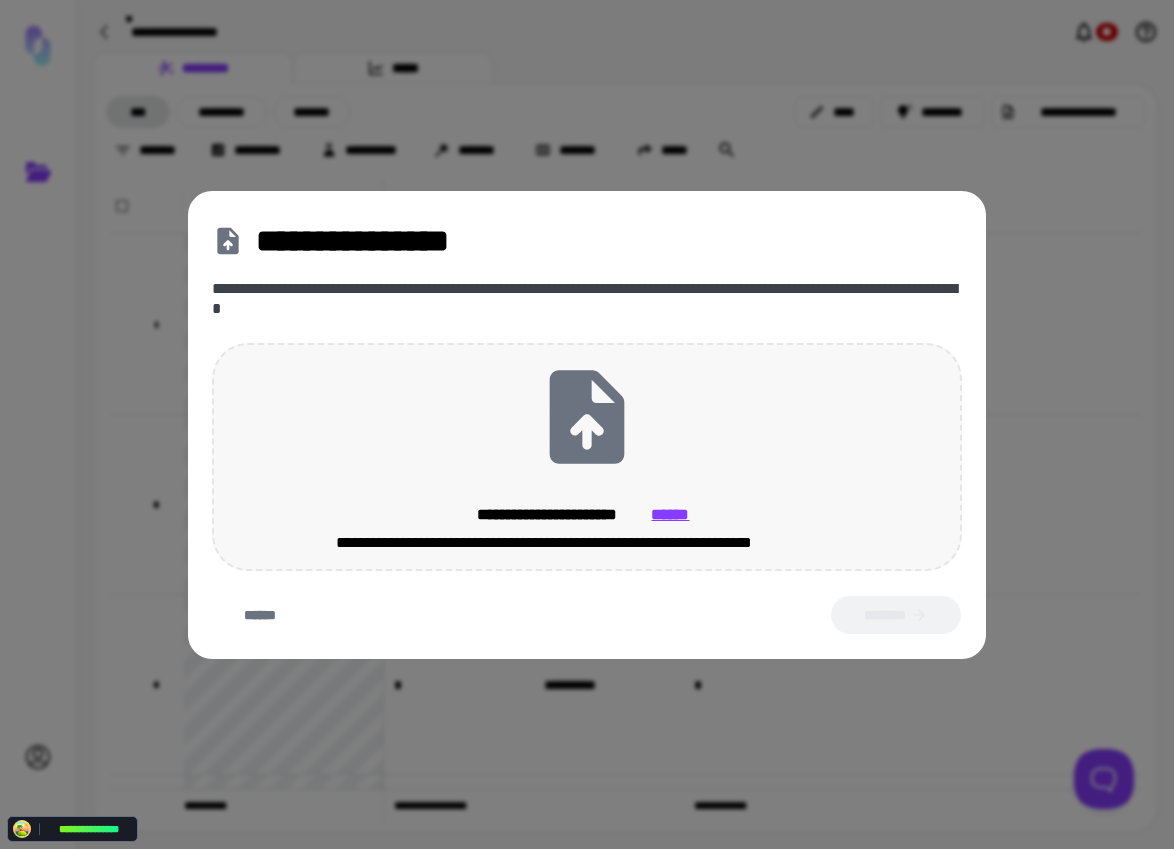 click on "**********" at bounding box center [587, 457] 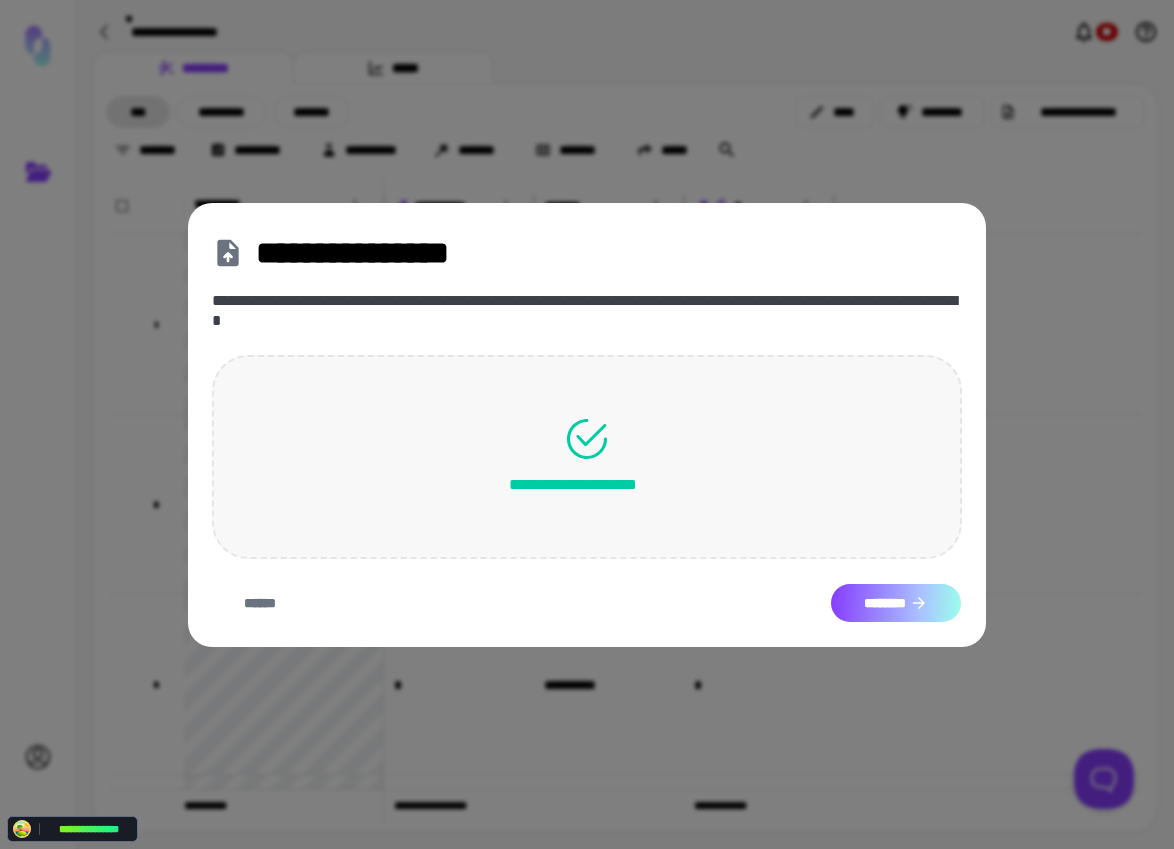 click on "********" at bounding box center [896, 603] 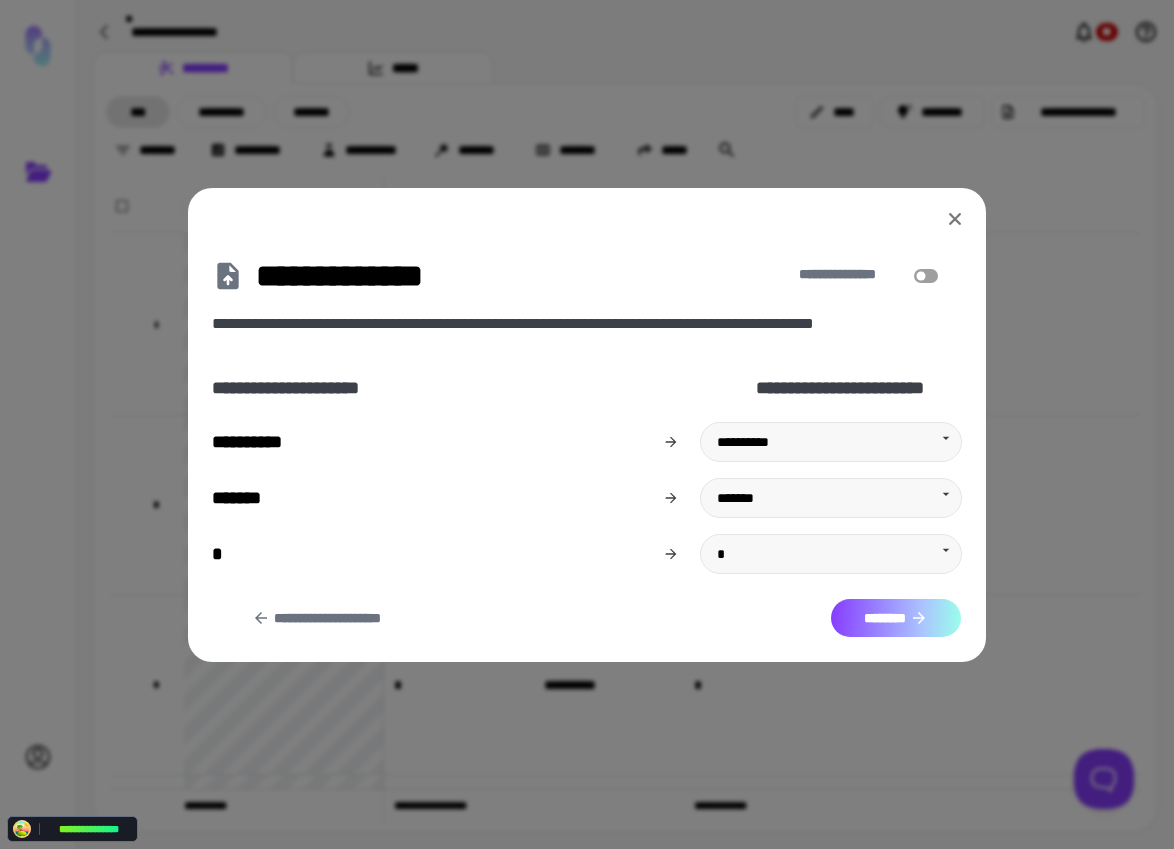 click on "********" at bounding box center (896, 618) 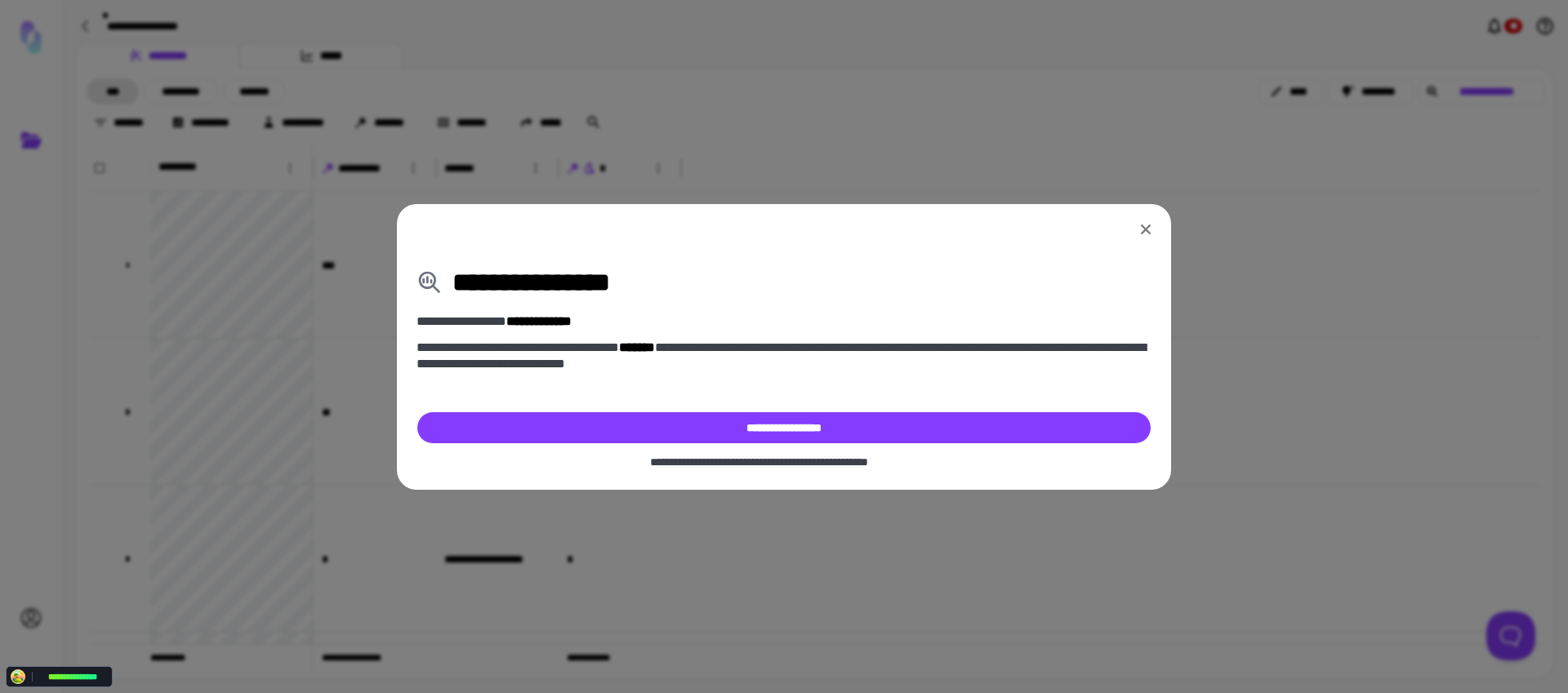 click 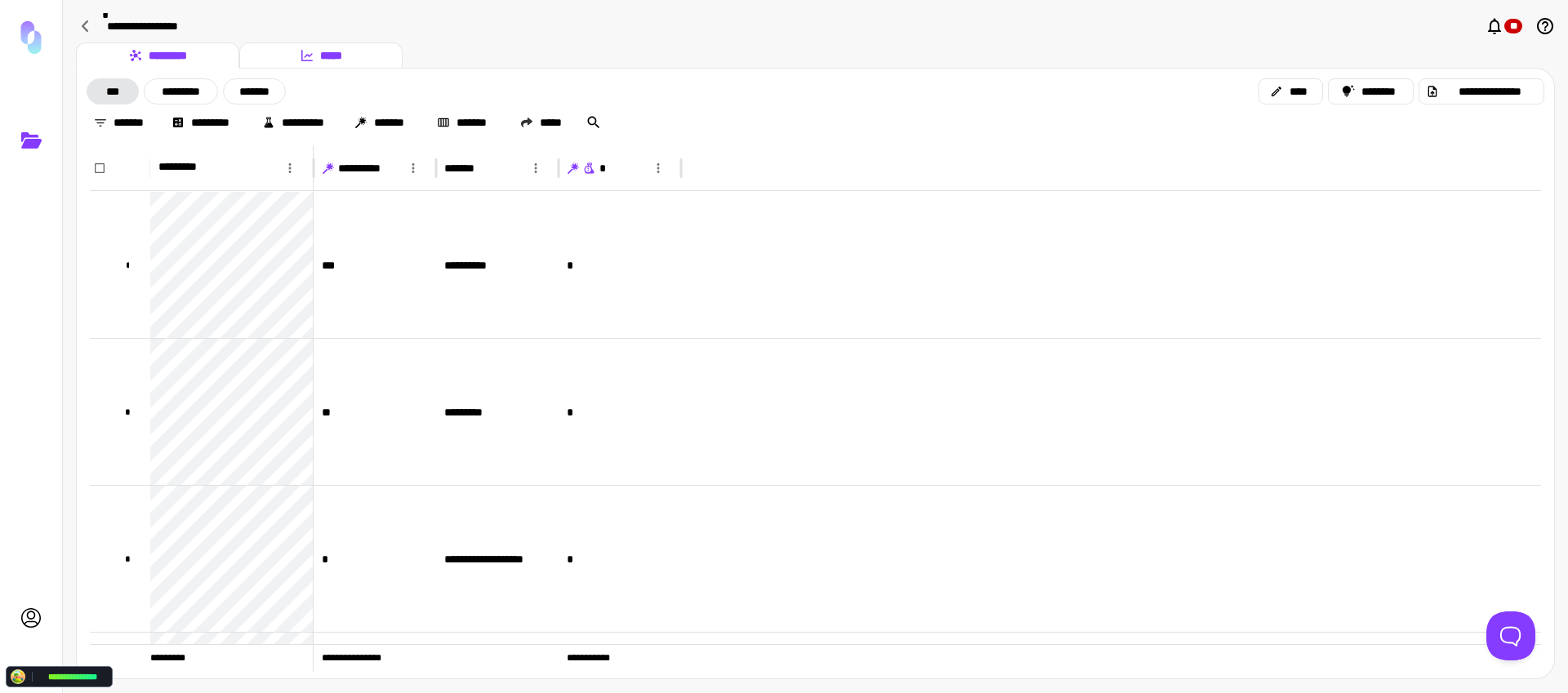click on "*****" at bounding box center [321, 56] 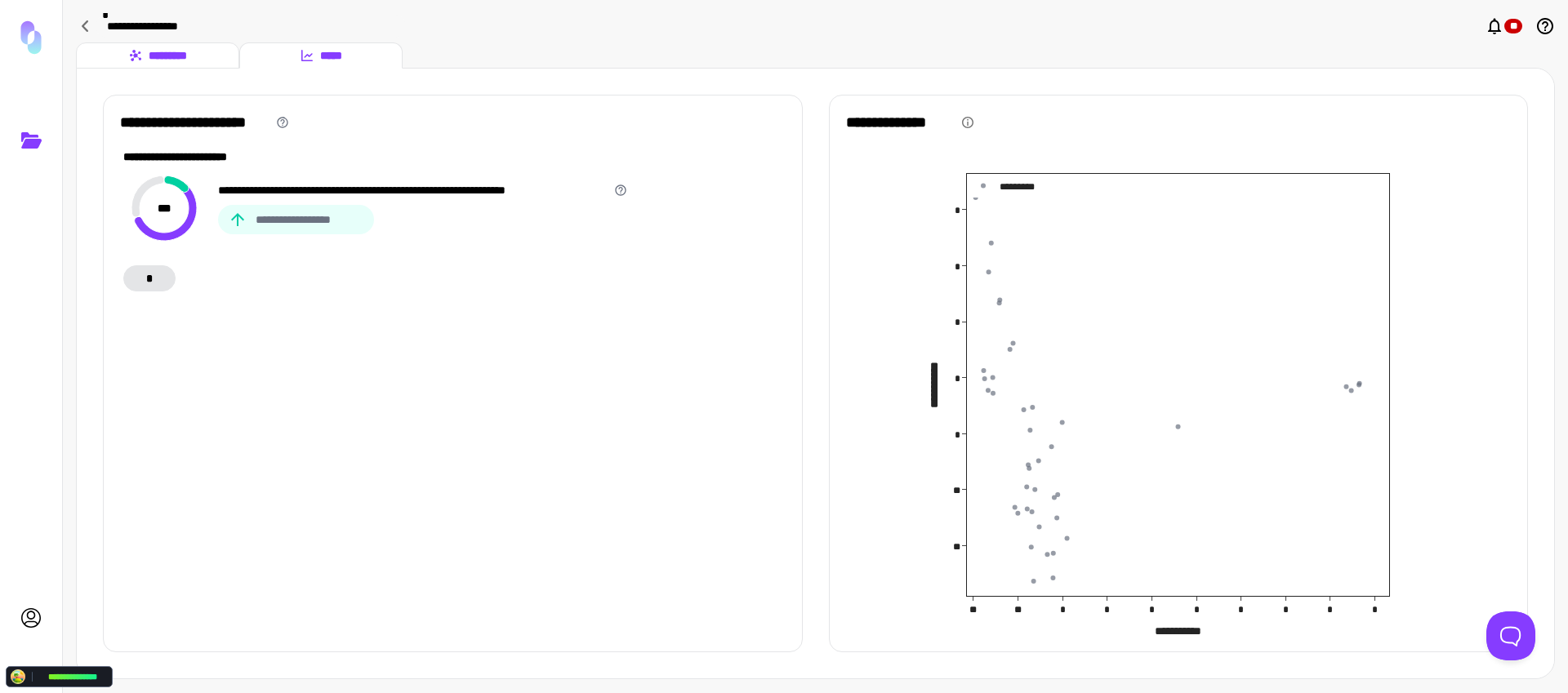 click on "*********" at bounding box center [158, 56] 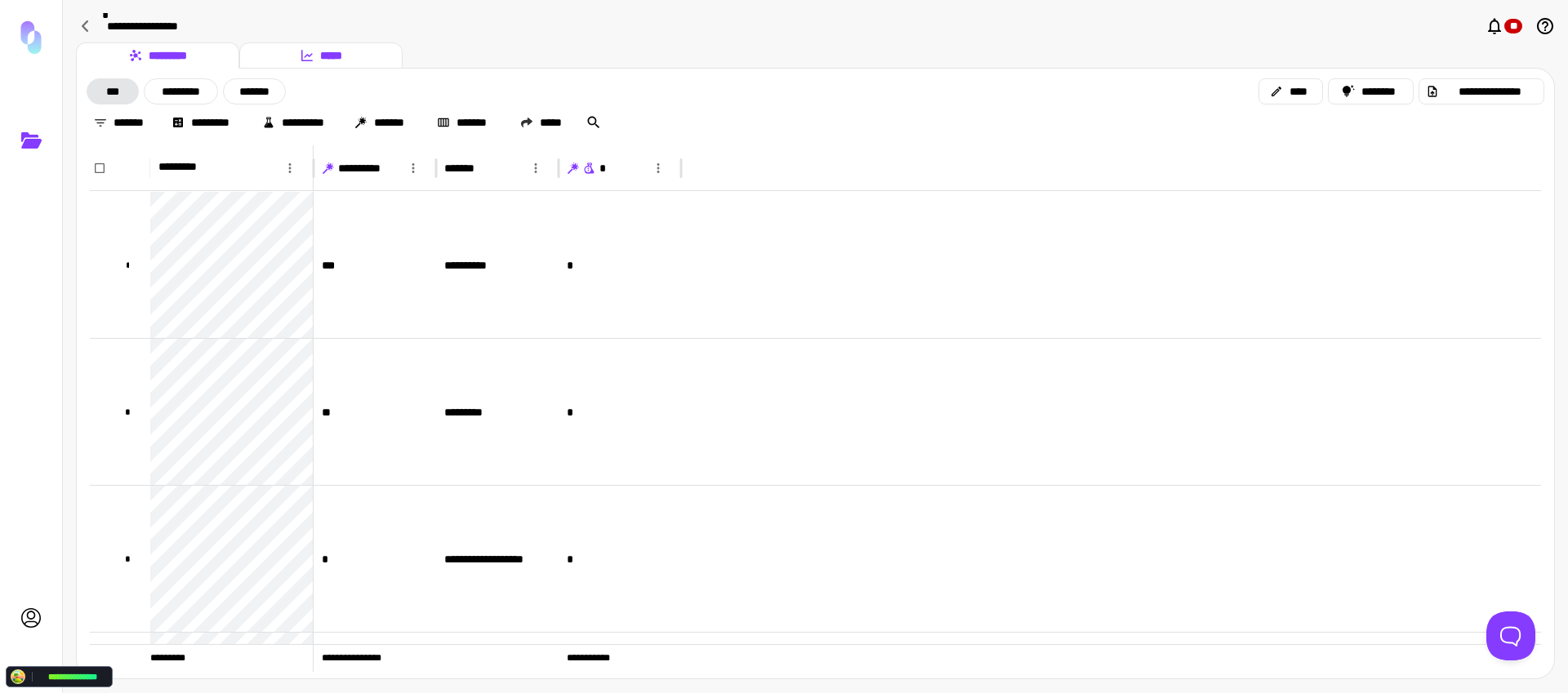 click on "*****" at bounding box center (321, 56) 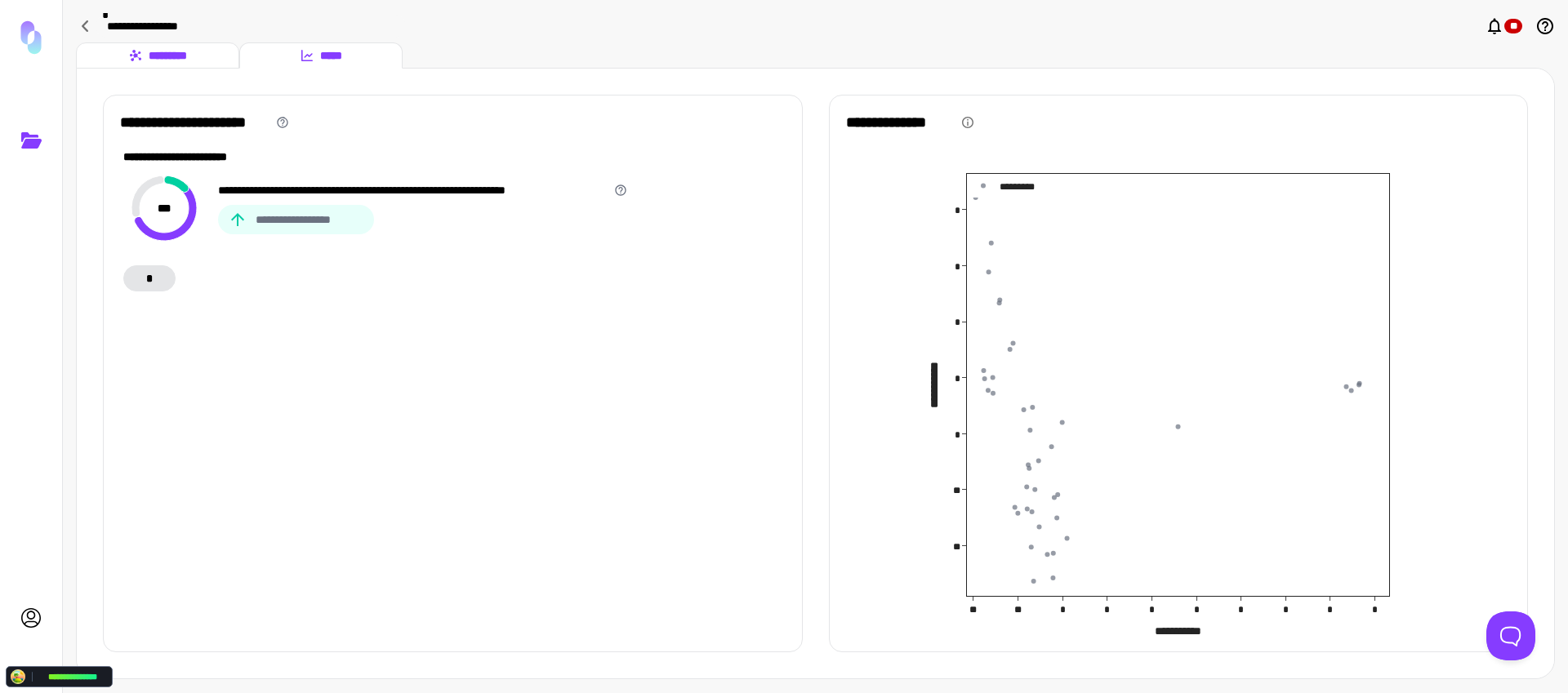 click on "*********" at bounding box center (158, 56) 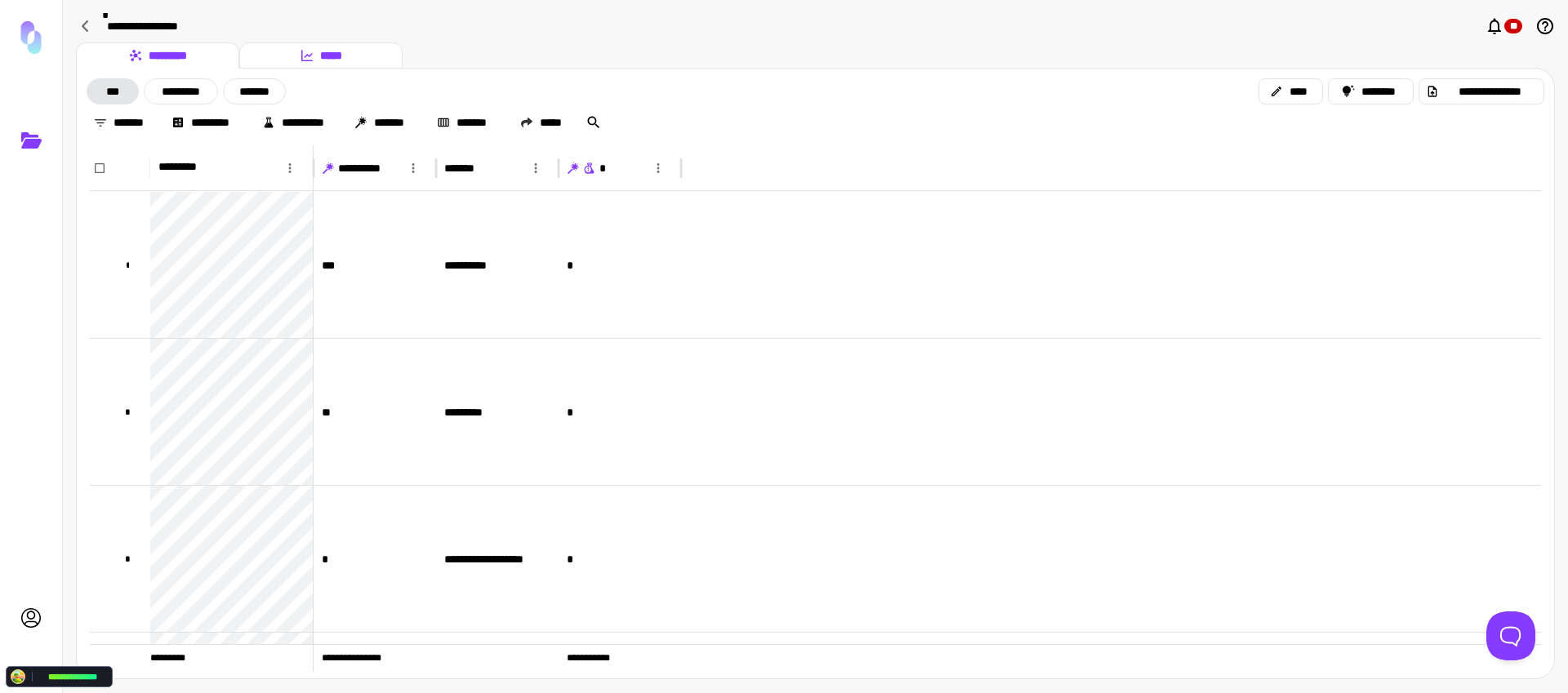 click on "*****" at bounding box center (321, 56) 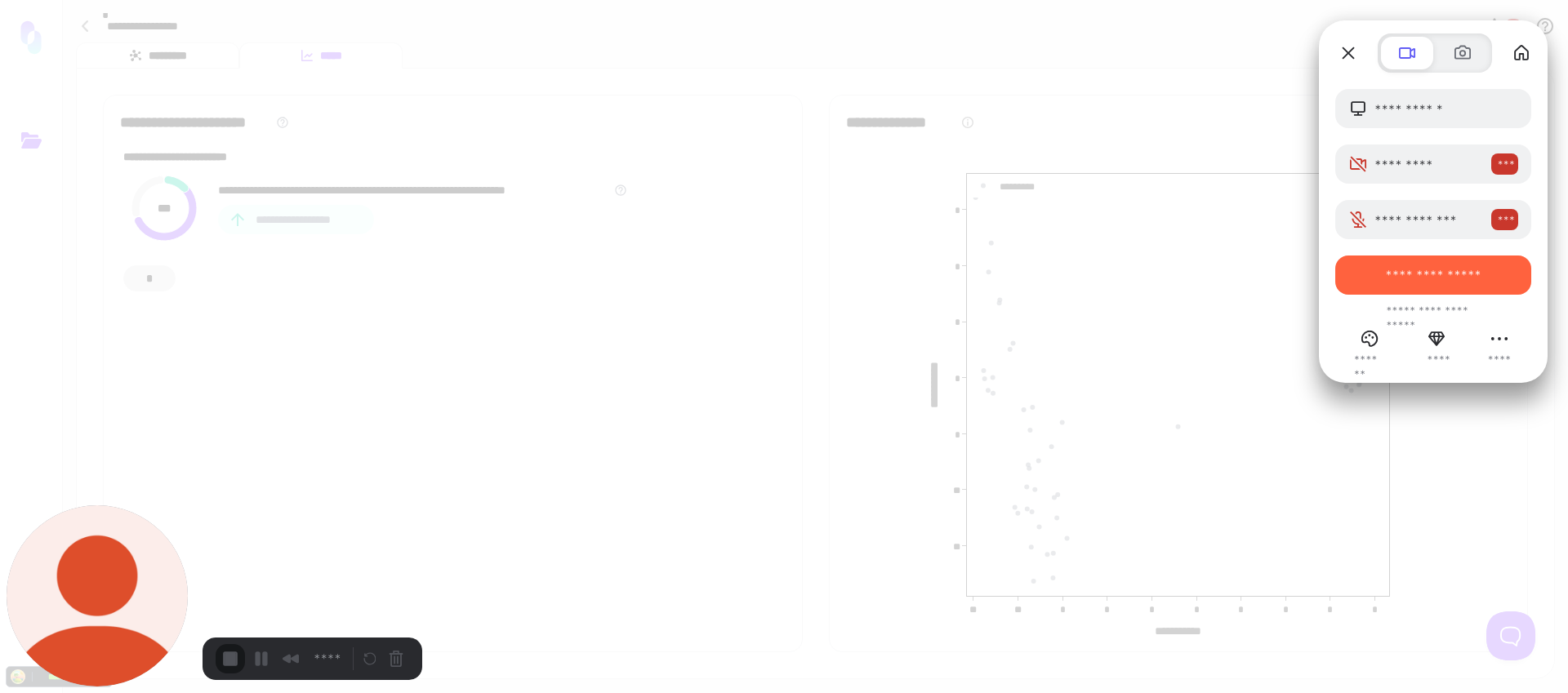 click at bounding box center (784, 346) 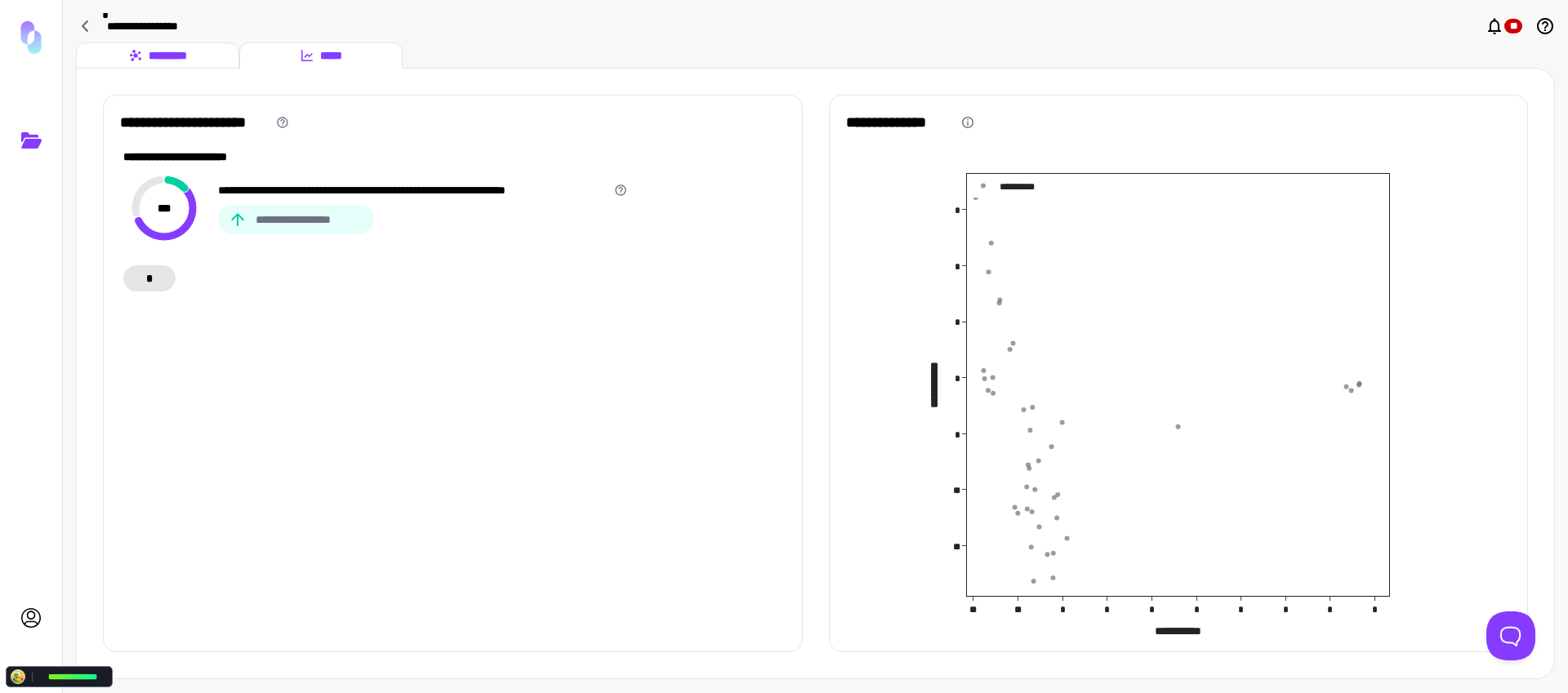 click on "*********" at bounding box center (158, 56) 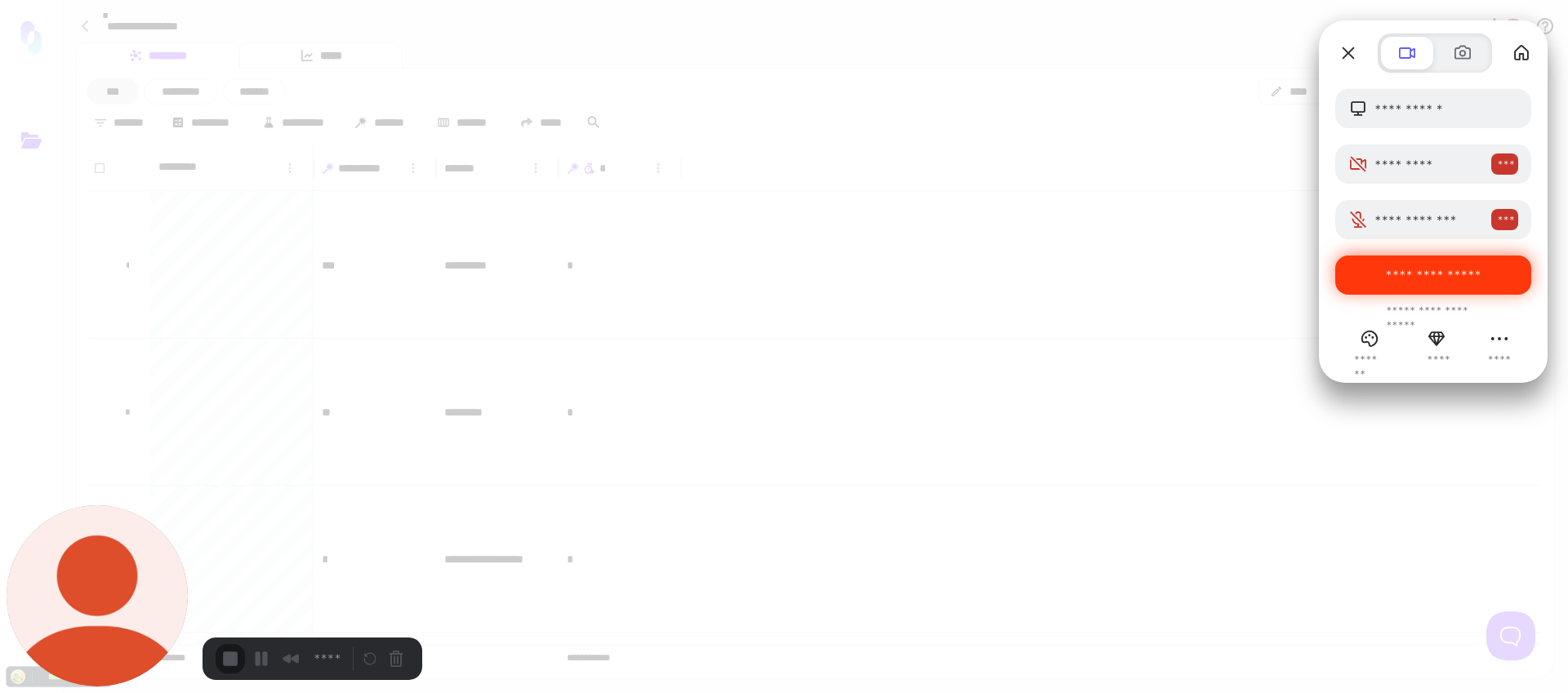 click on "**********" at bounding box center (1433, 275) 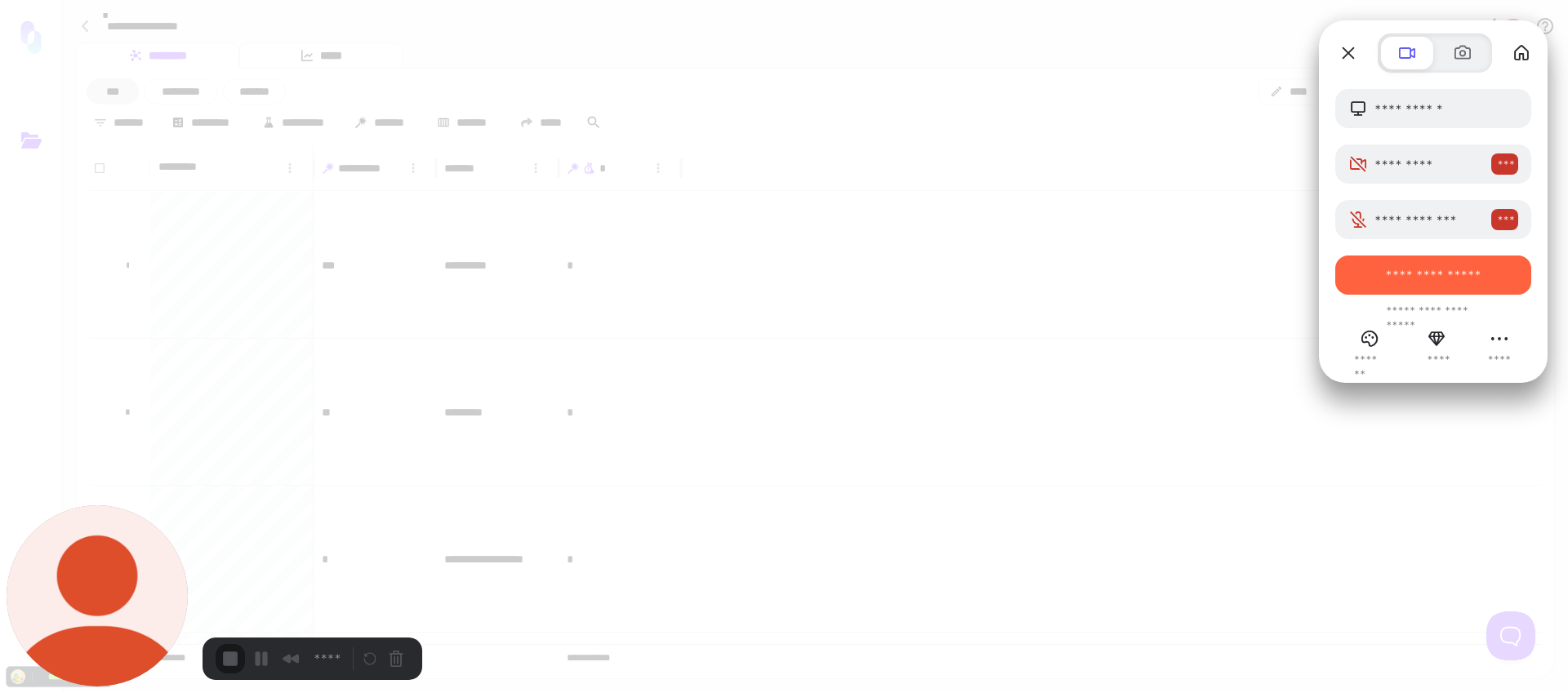 click on "**********" at bounding box center [454, 1526] 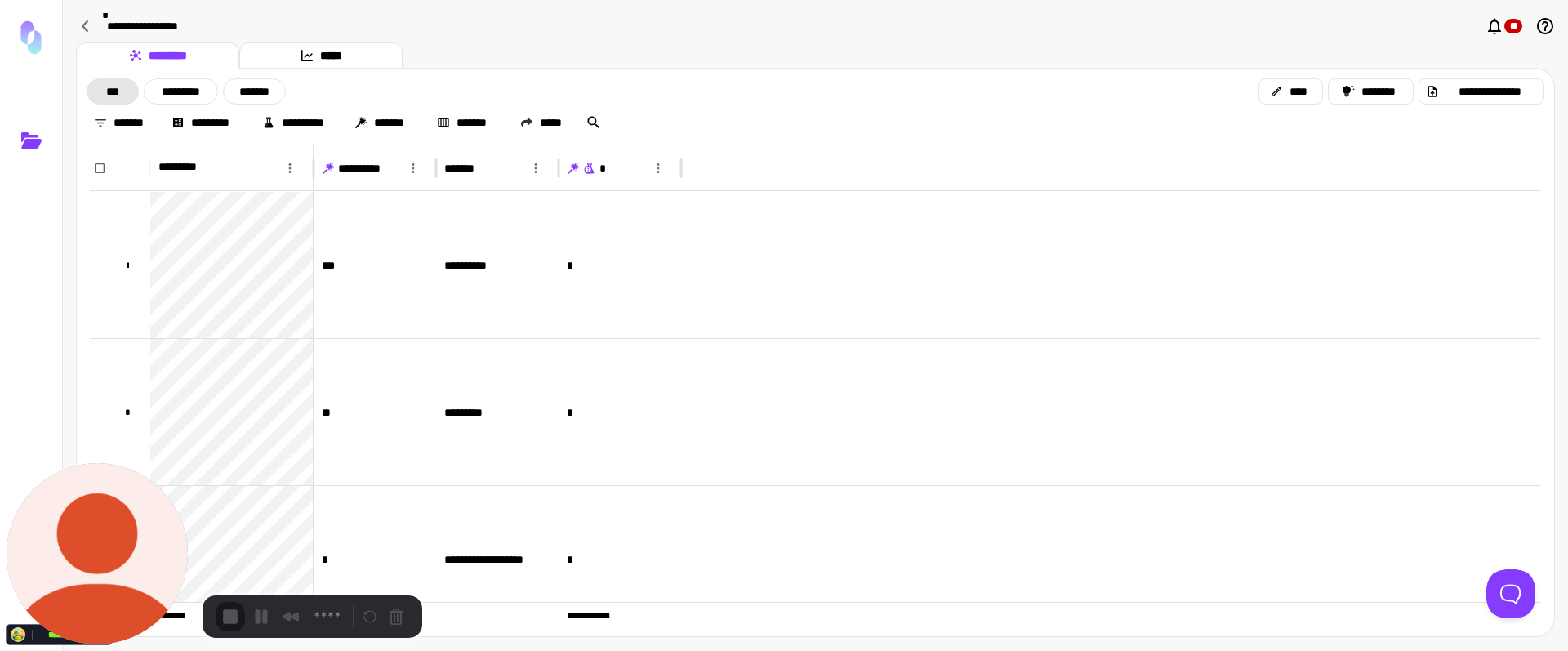 click on "**********" at bounding box center [37, 693] 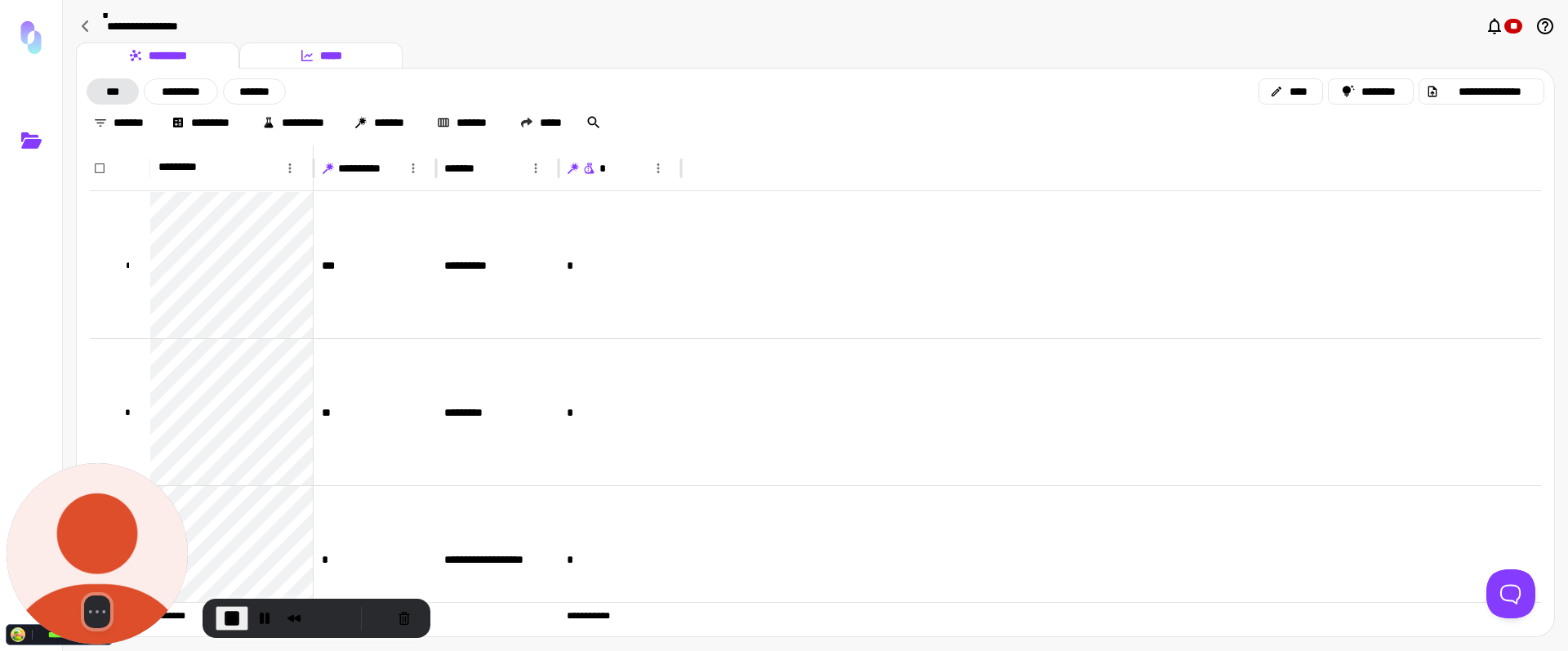 click on "*****" at bounding box center (321, 56) 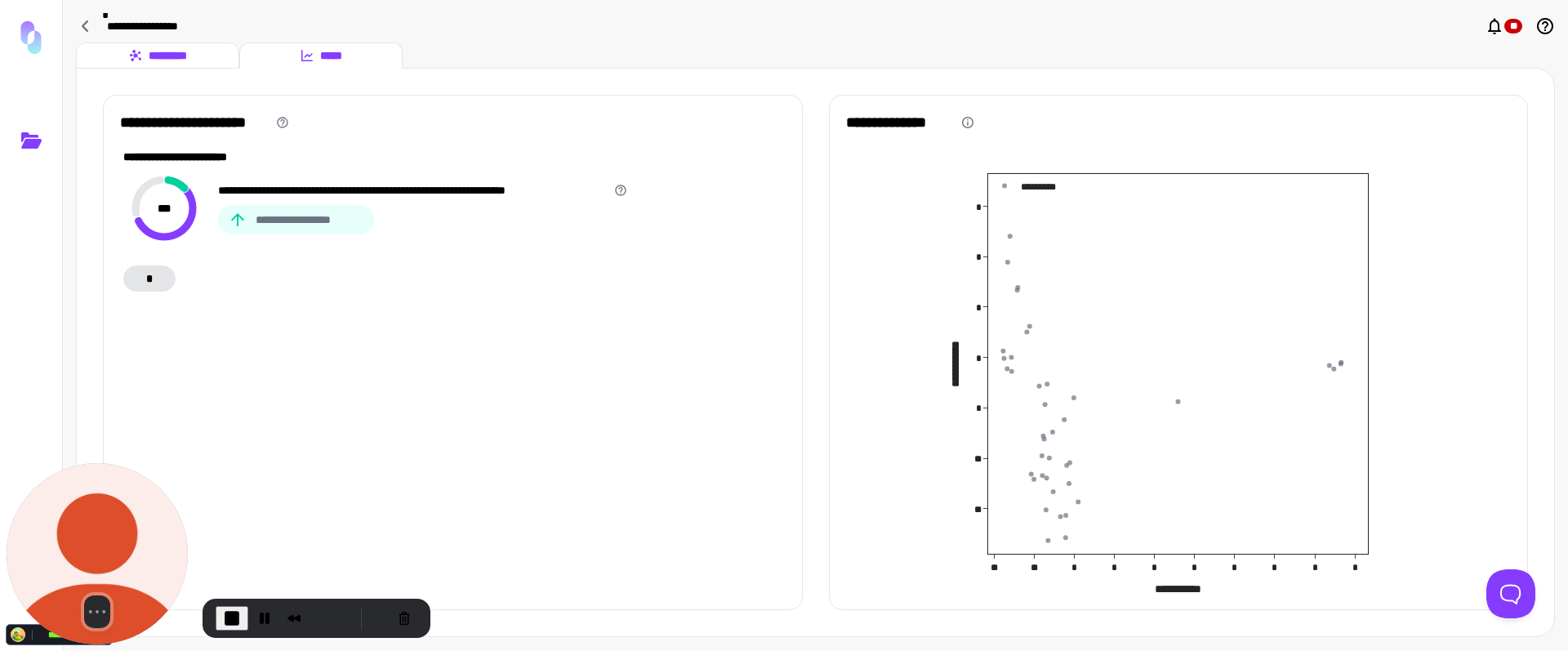 click on "*********" at bounding box center (158, 56) 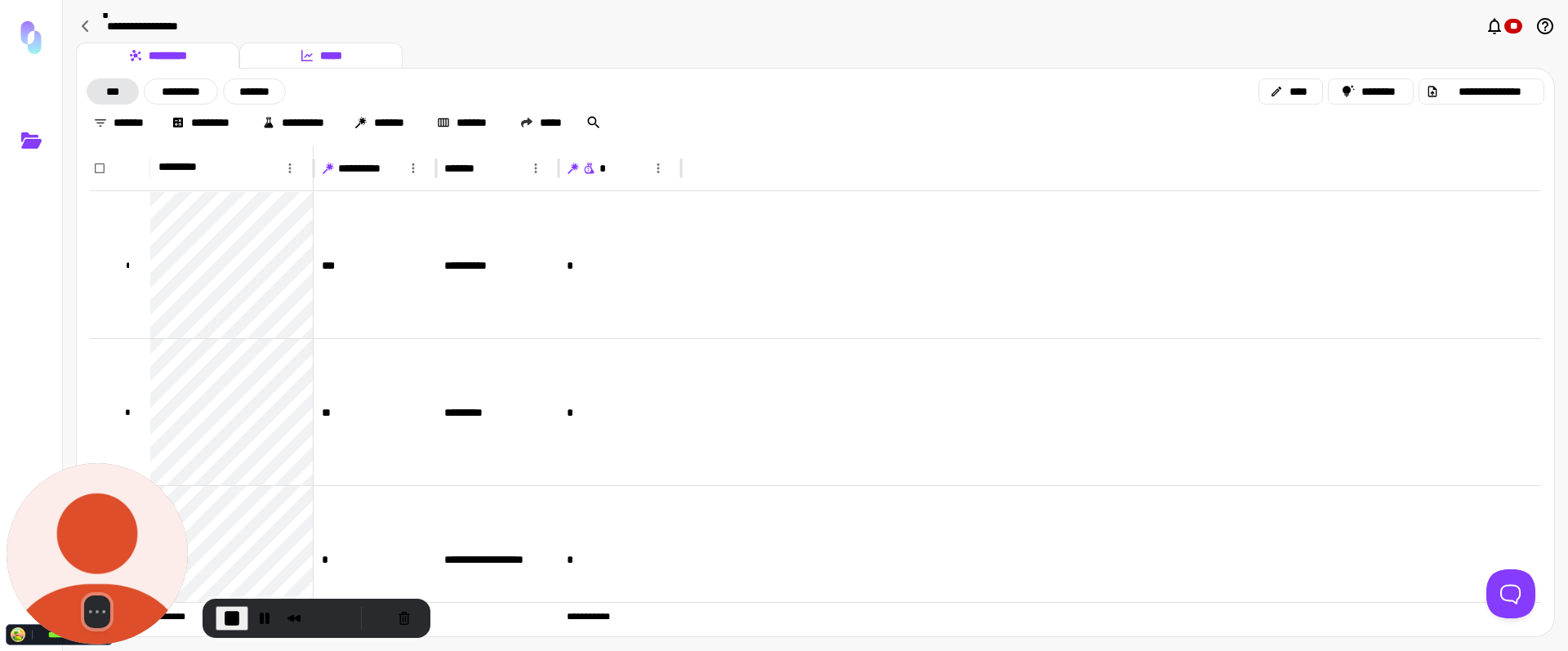 click on "*****" at bounding box center [321, 56] 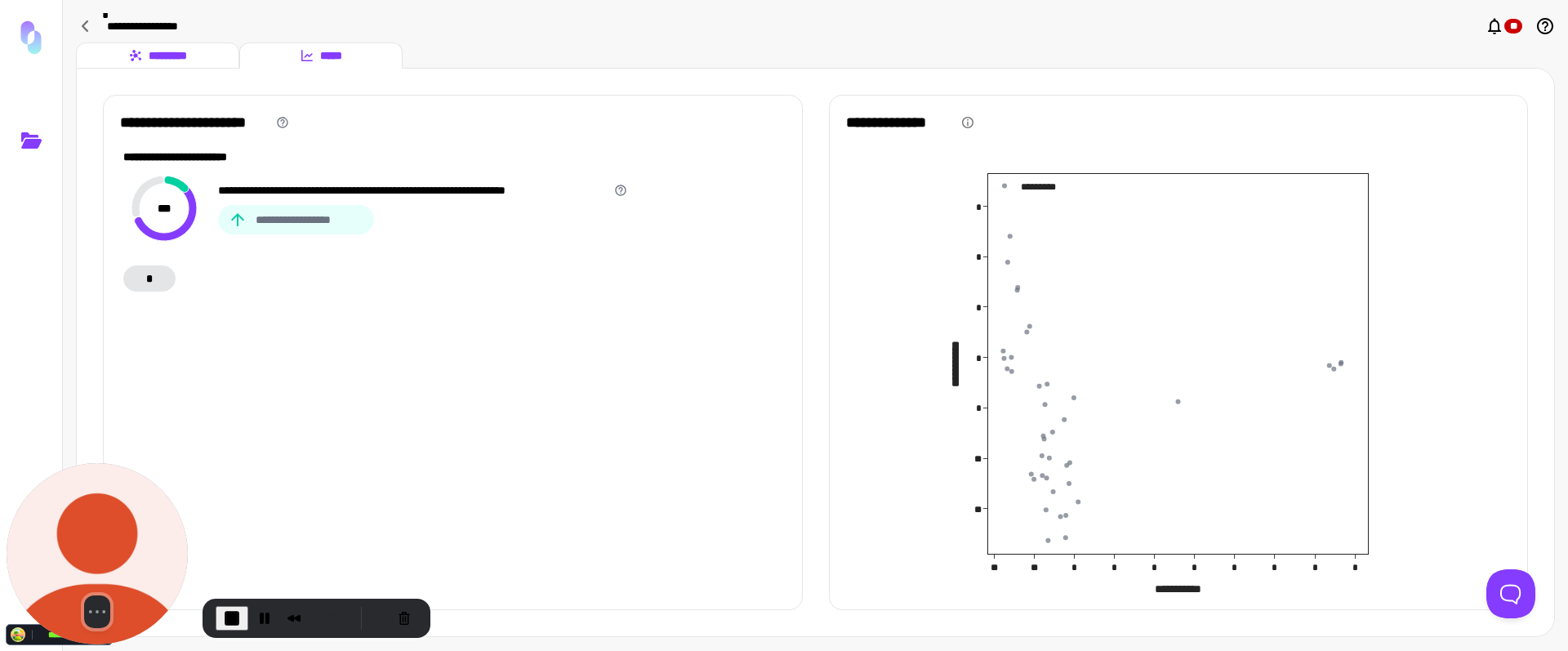 click on "*********" at bounding box center [158, 56] 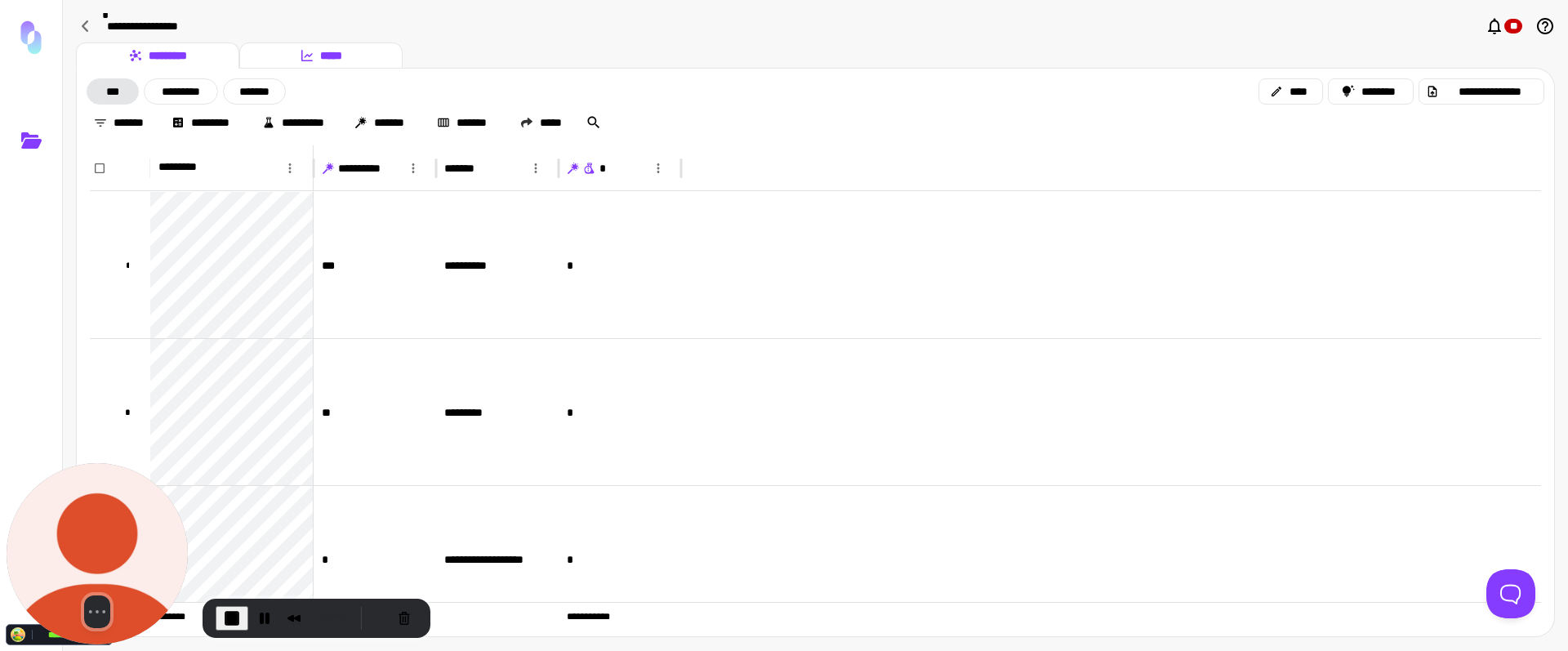 click on "*****" at bounding box center [321, 56] 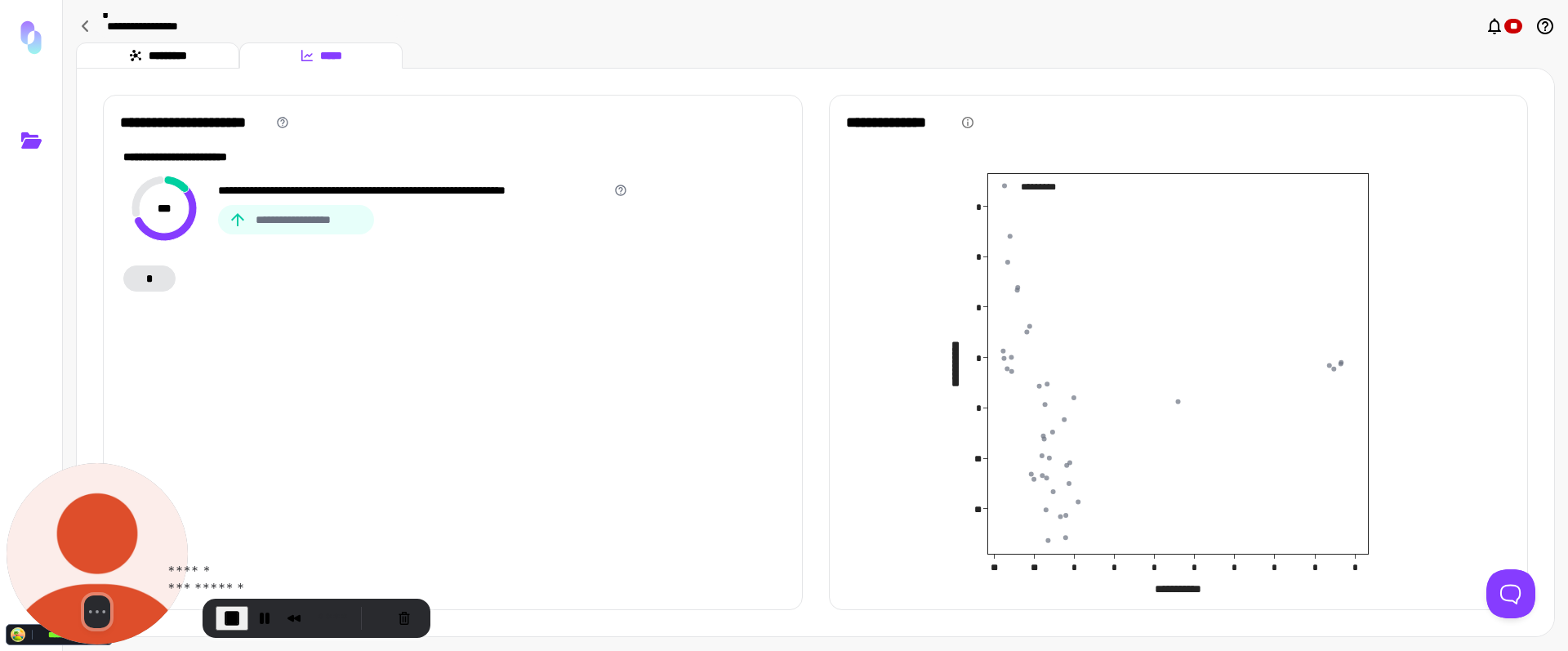 click at bounding box center (232, 618) 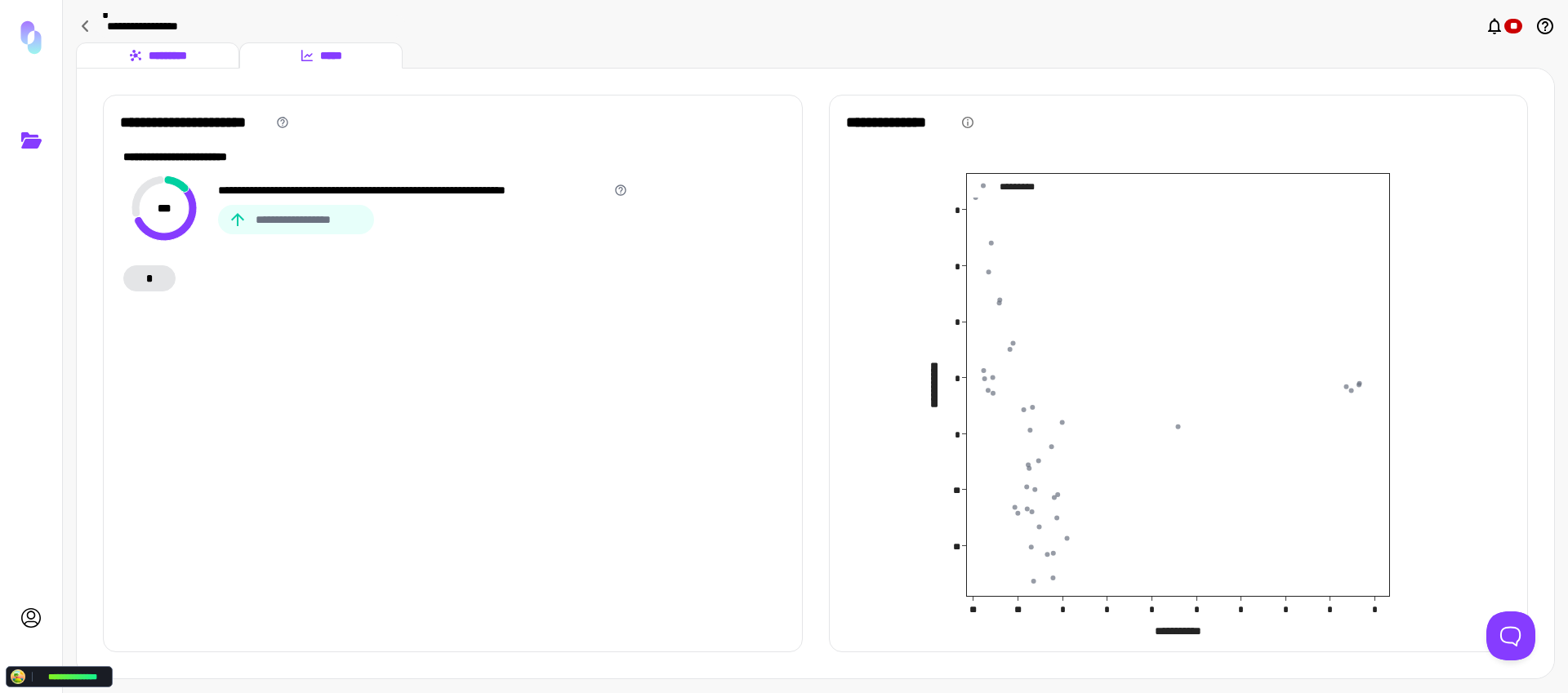 click on "*********" at bounding box center [158, 56] 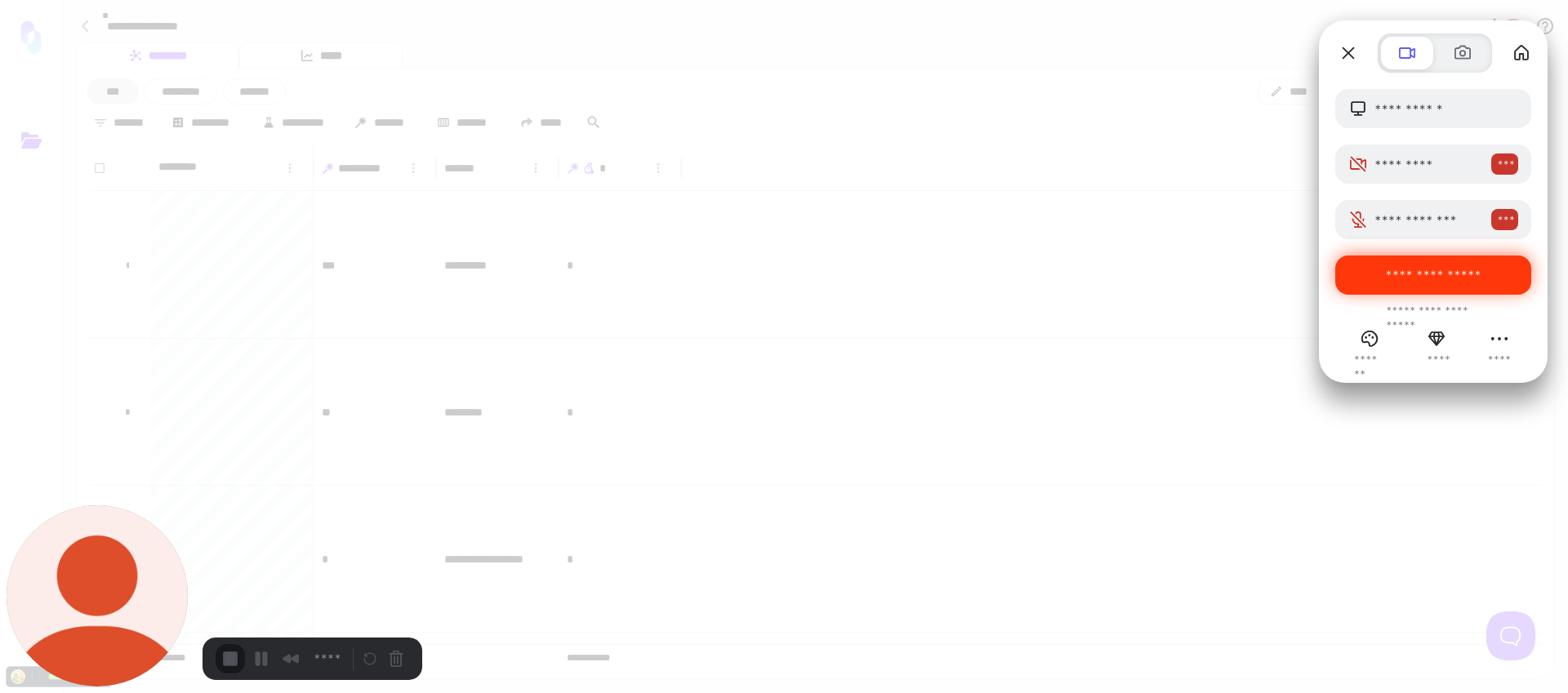 click on "**********" at bounding box center (1433, 274) 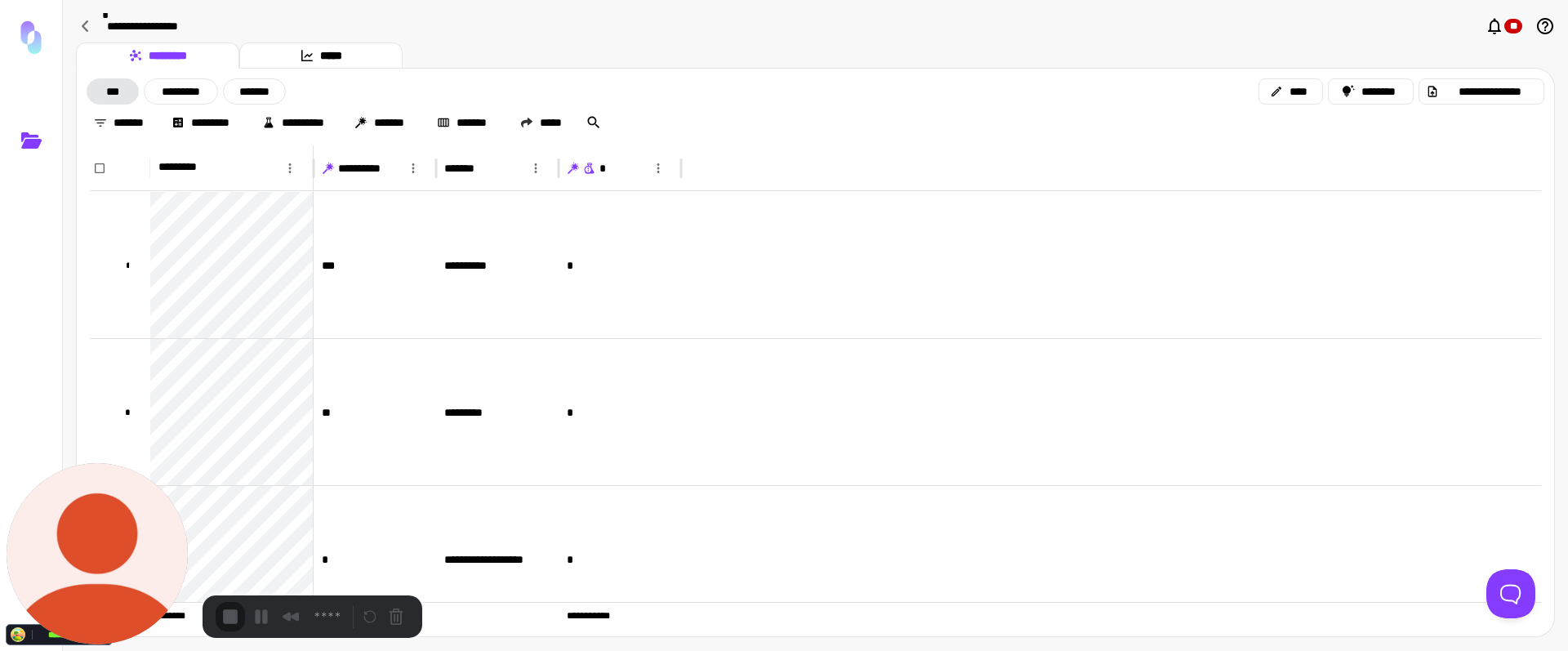 click on "**********" at bounding box center (37, 693) 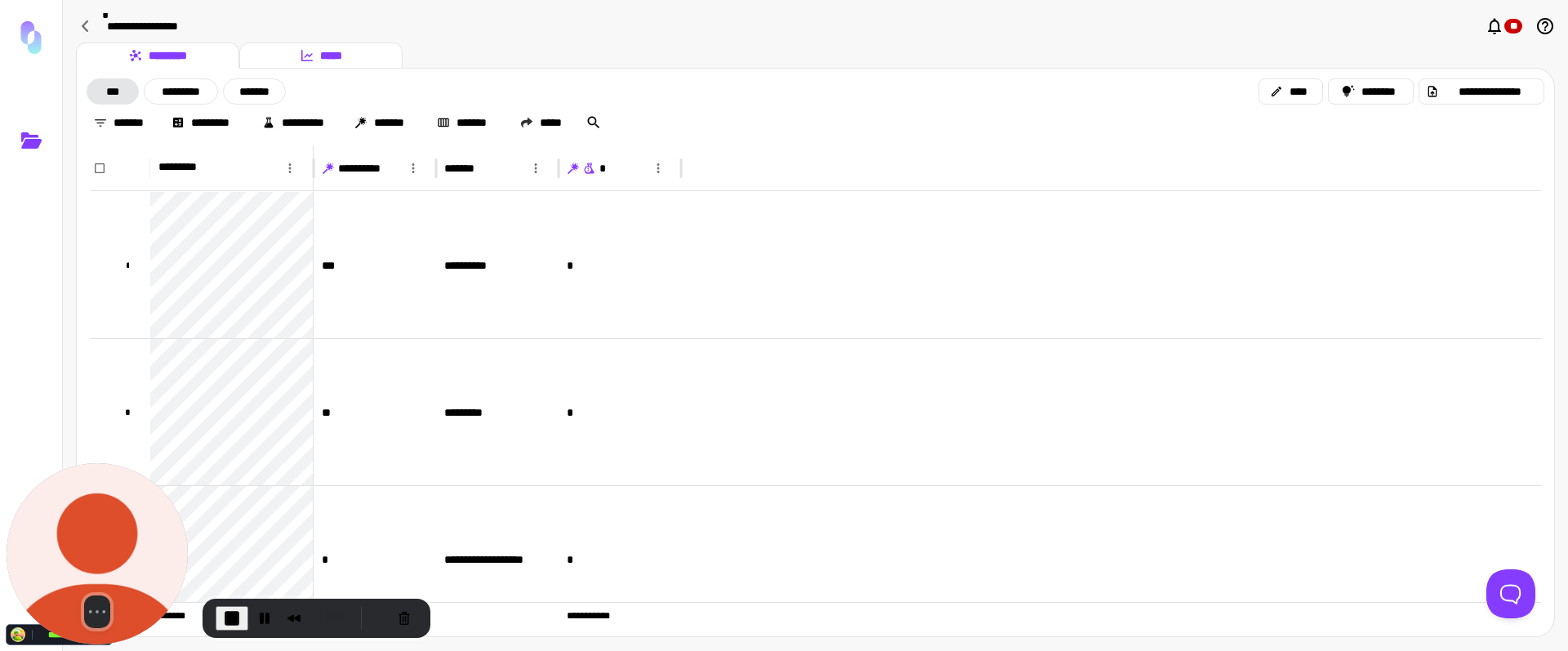click on "*****" at bounding box center [321, 56] 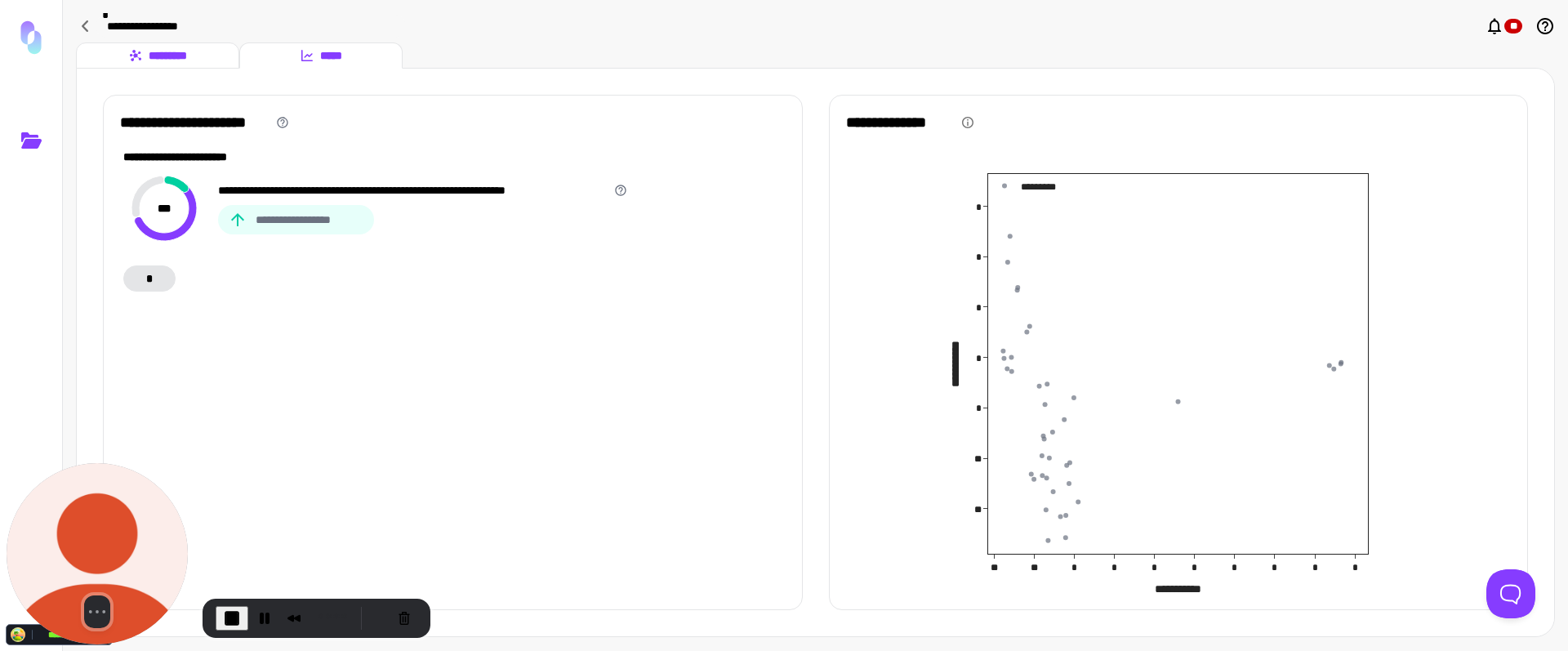 click on "*********" at bounding box center [158, 56] 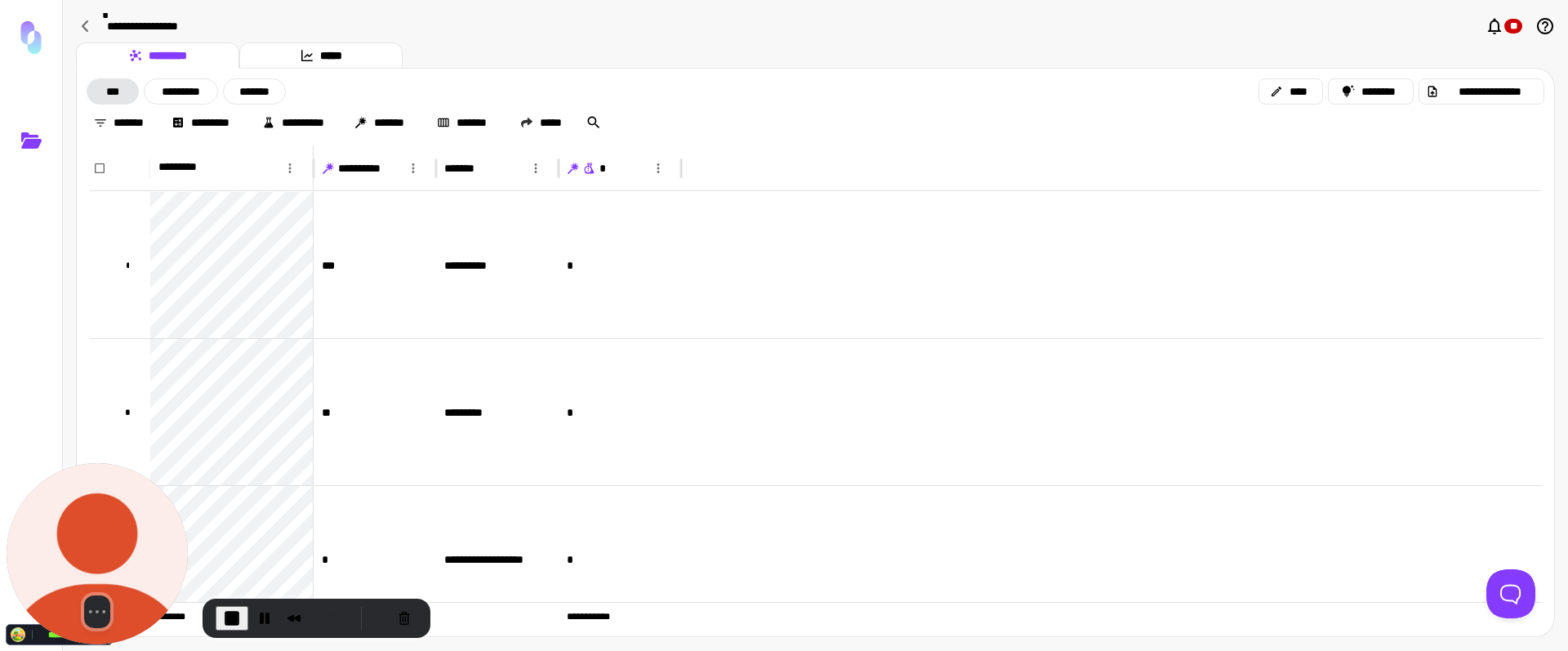 click on "**********" at bounding box center [815, 26] 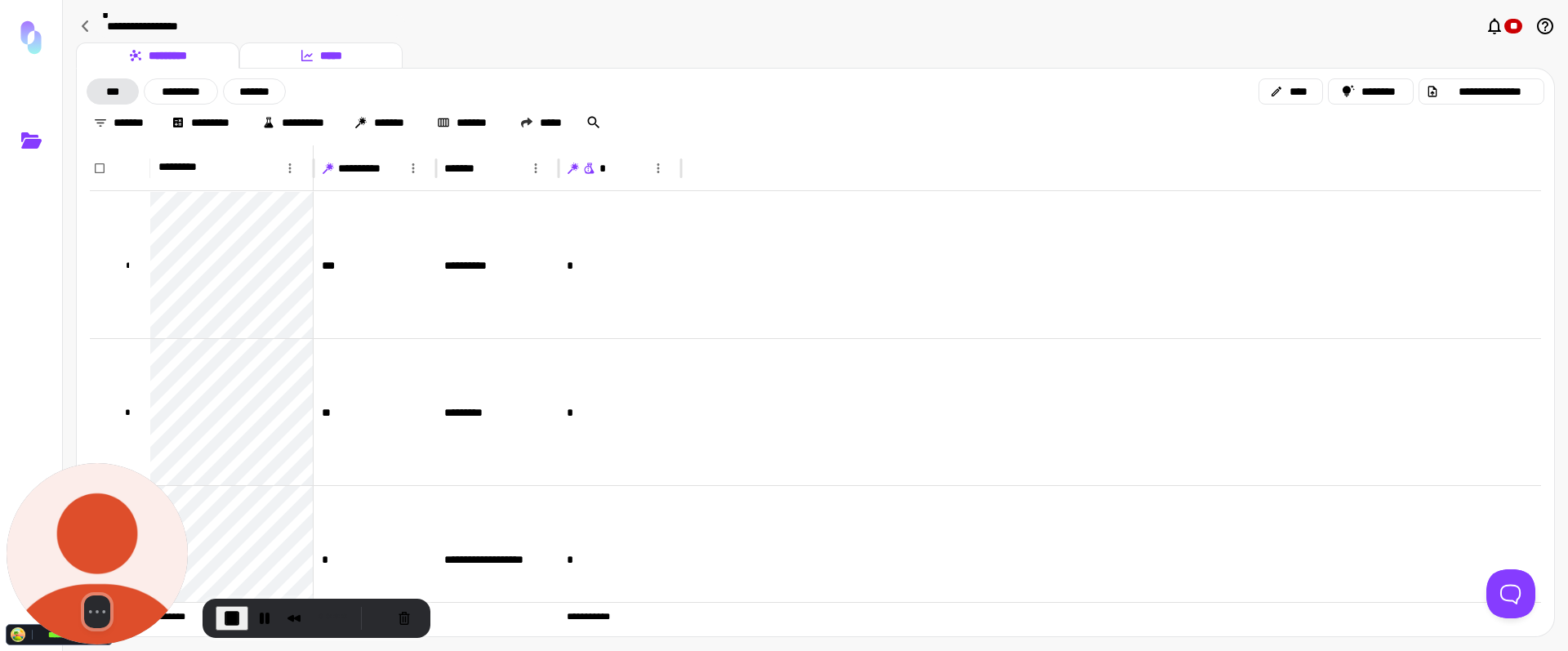 click on "*****" at bounding box center (321, 56) 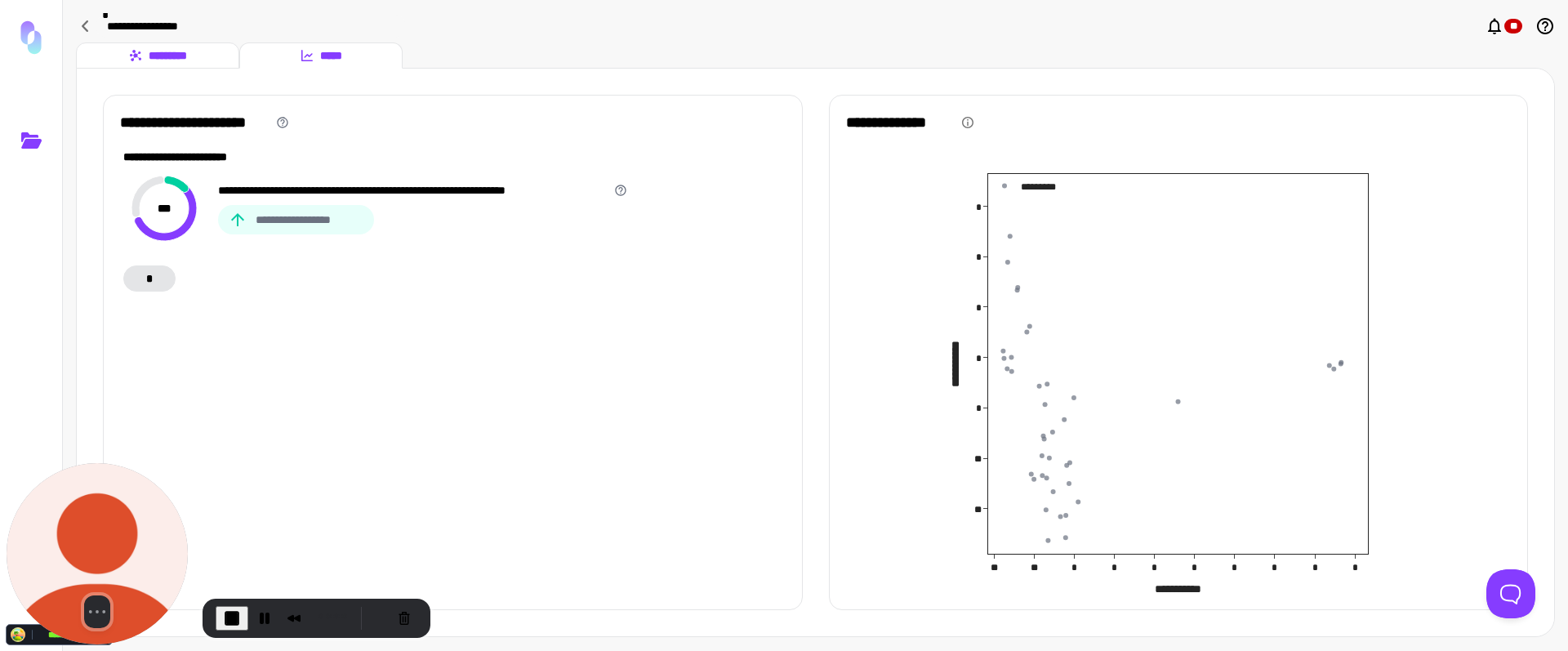 drag, startPoint x: 201, startPoint y: 59, endPoint x: 363, endPoint y: 62, distance: 162.02778 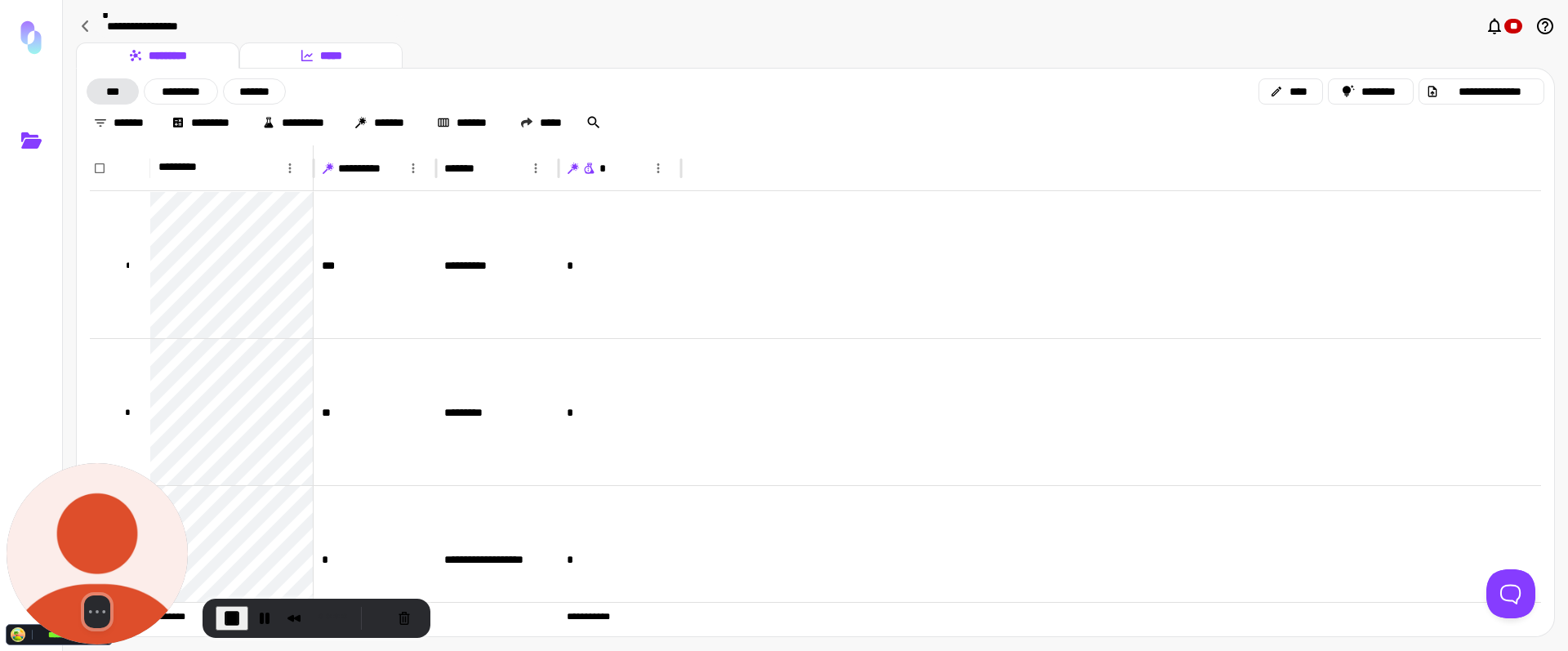 click on "*****" at bounding box center (321, 56) 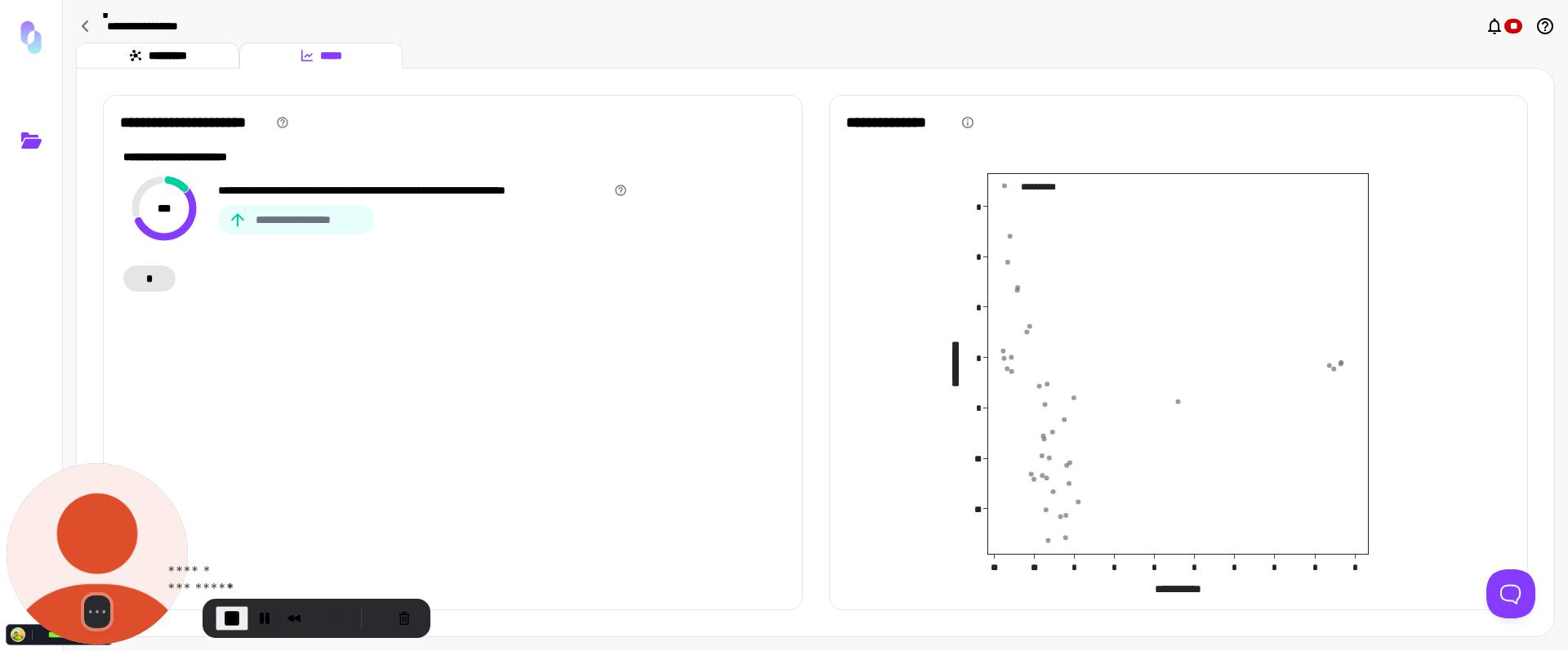 click at bounding box center (232, 618) 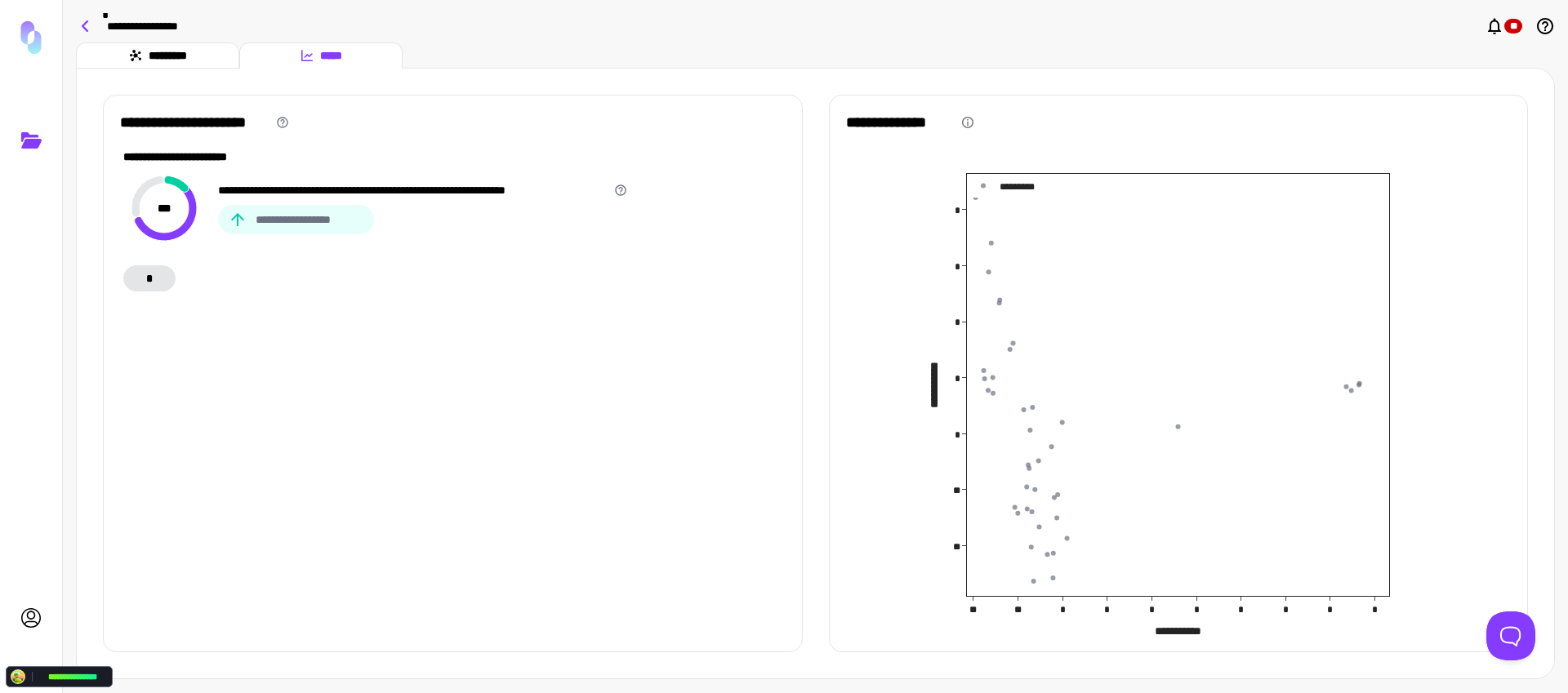 click 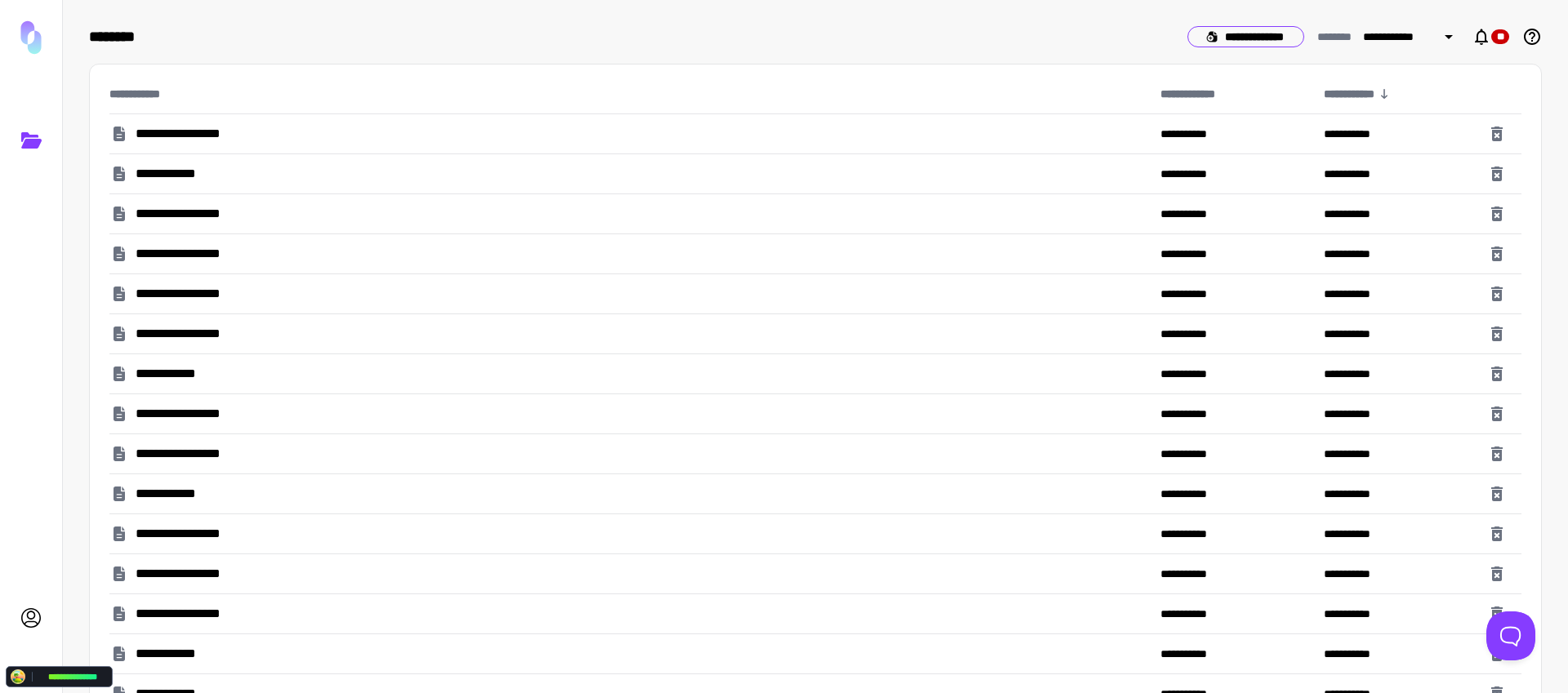 click on "**********" at bounding box center (1245, 37) 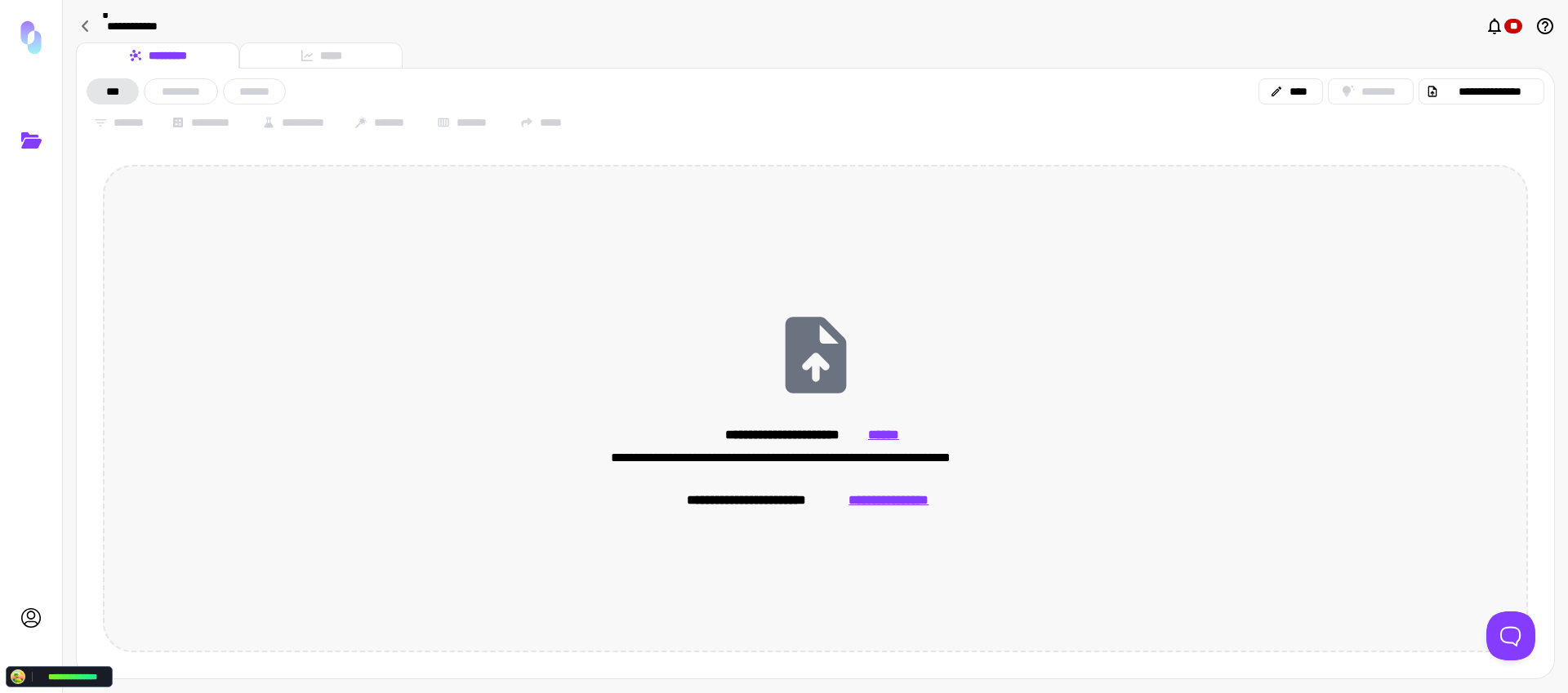 click on "**********" at bounding box center (889, 500) 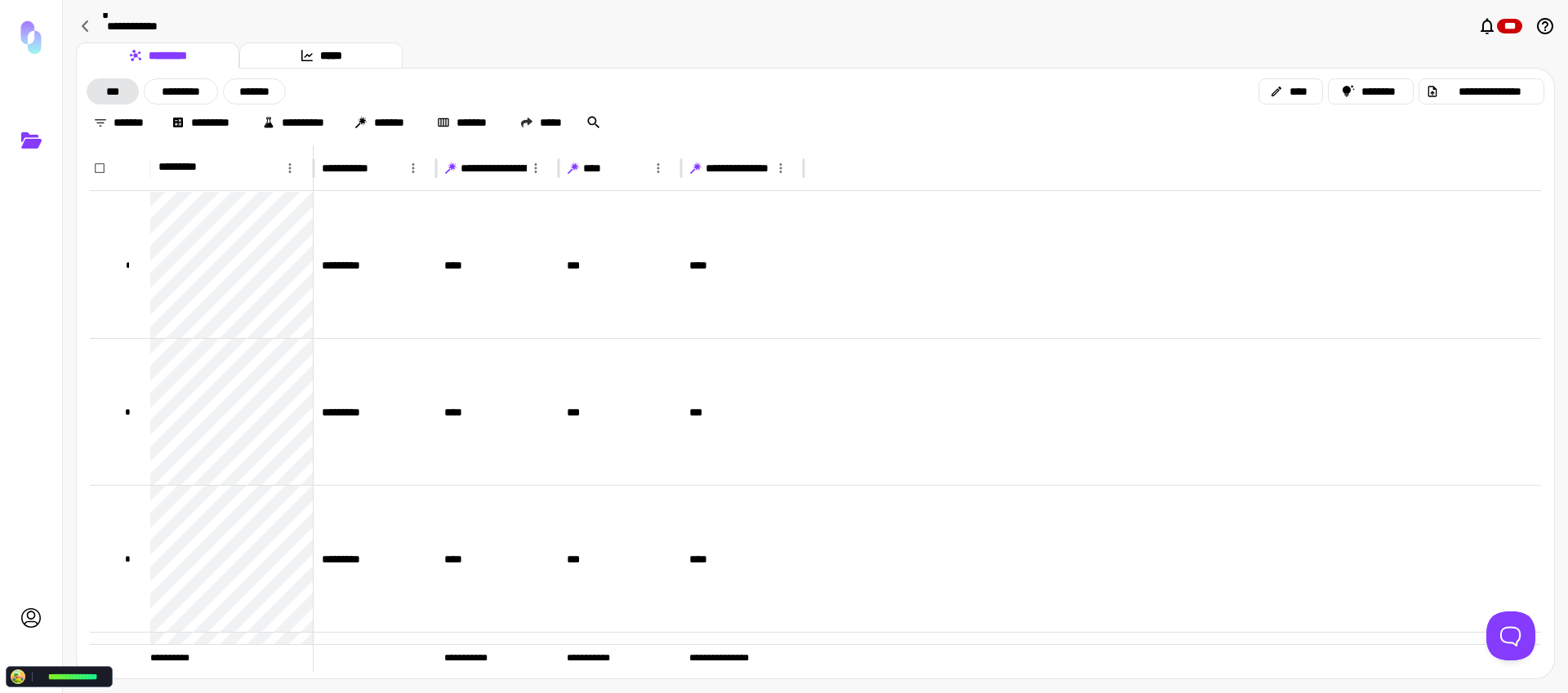 click on "**********" at bounding box center [815, 107] 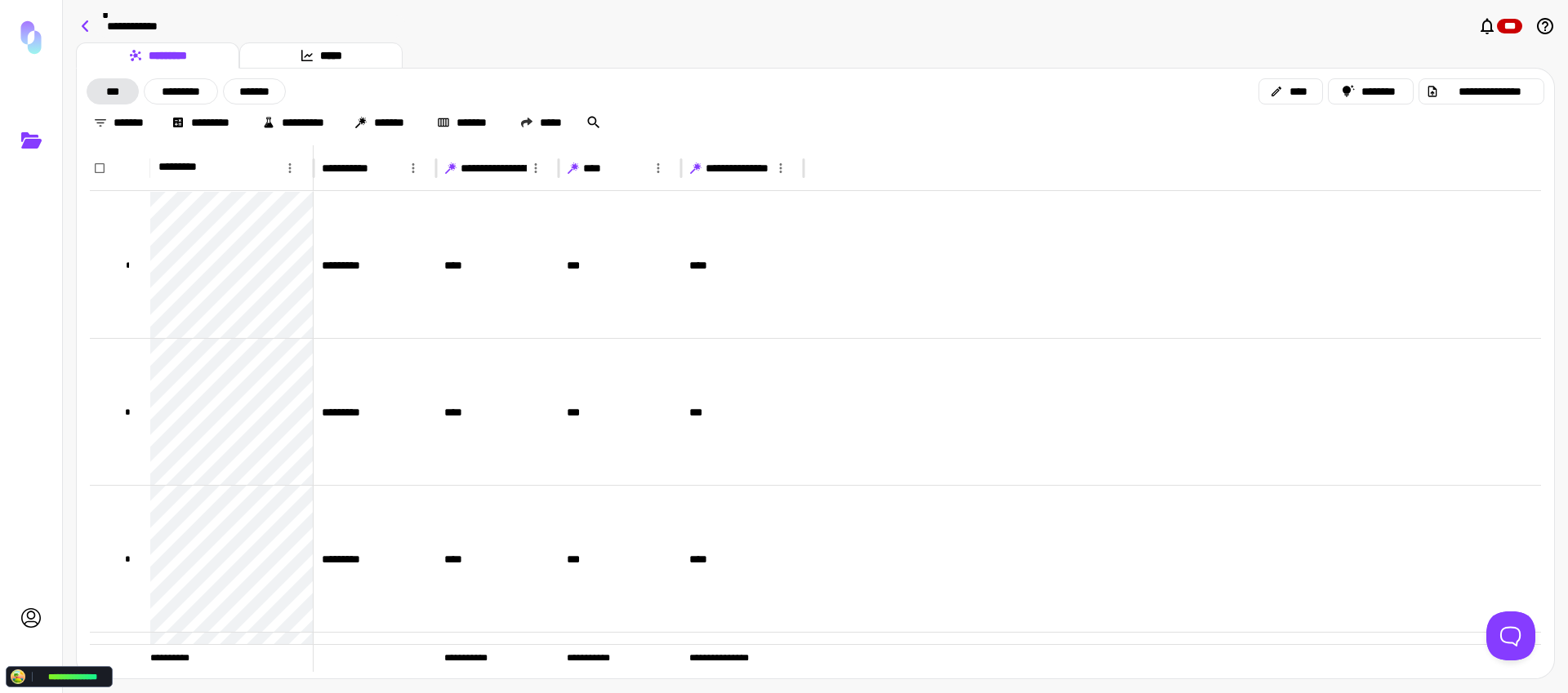 click 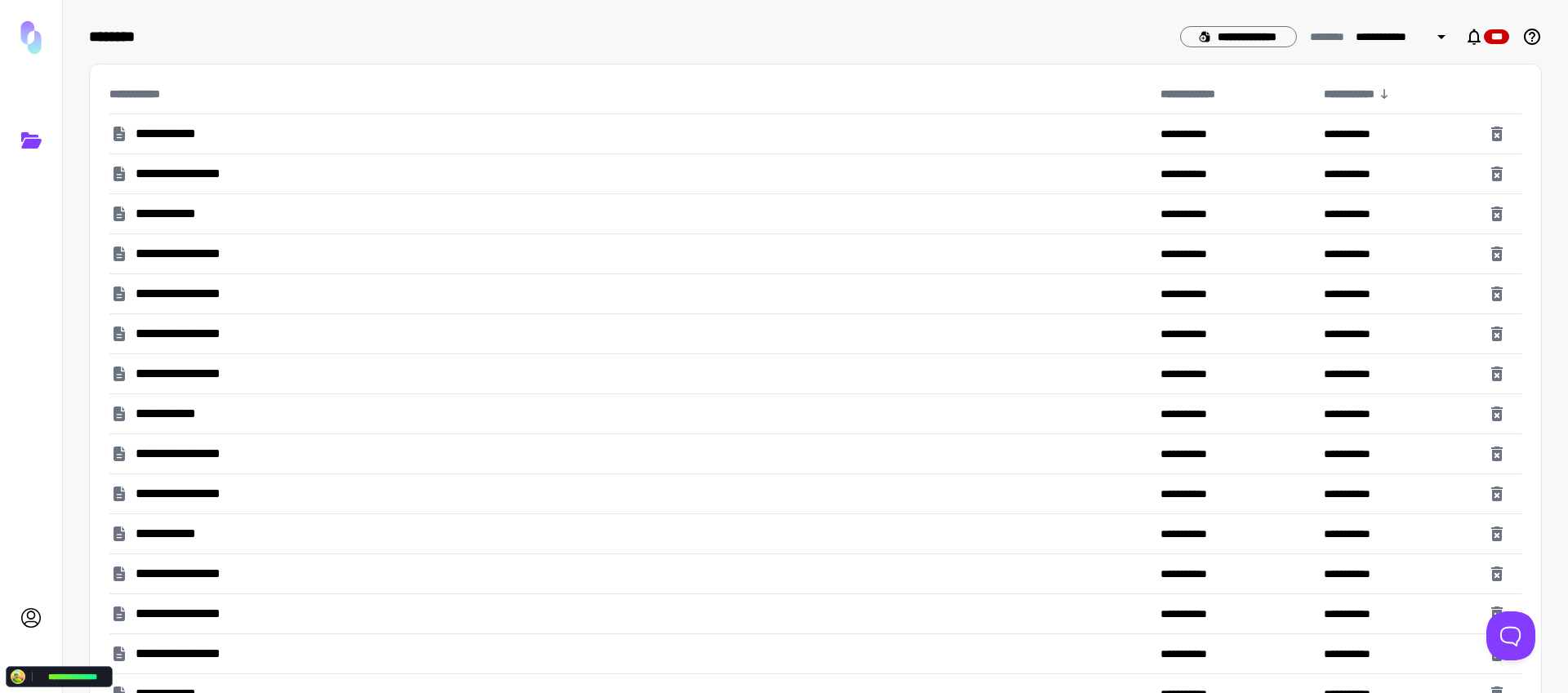 click on "**********" at bounding box center [175, 134] 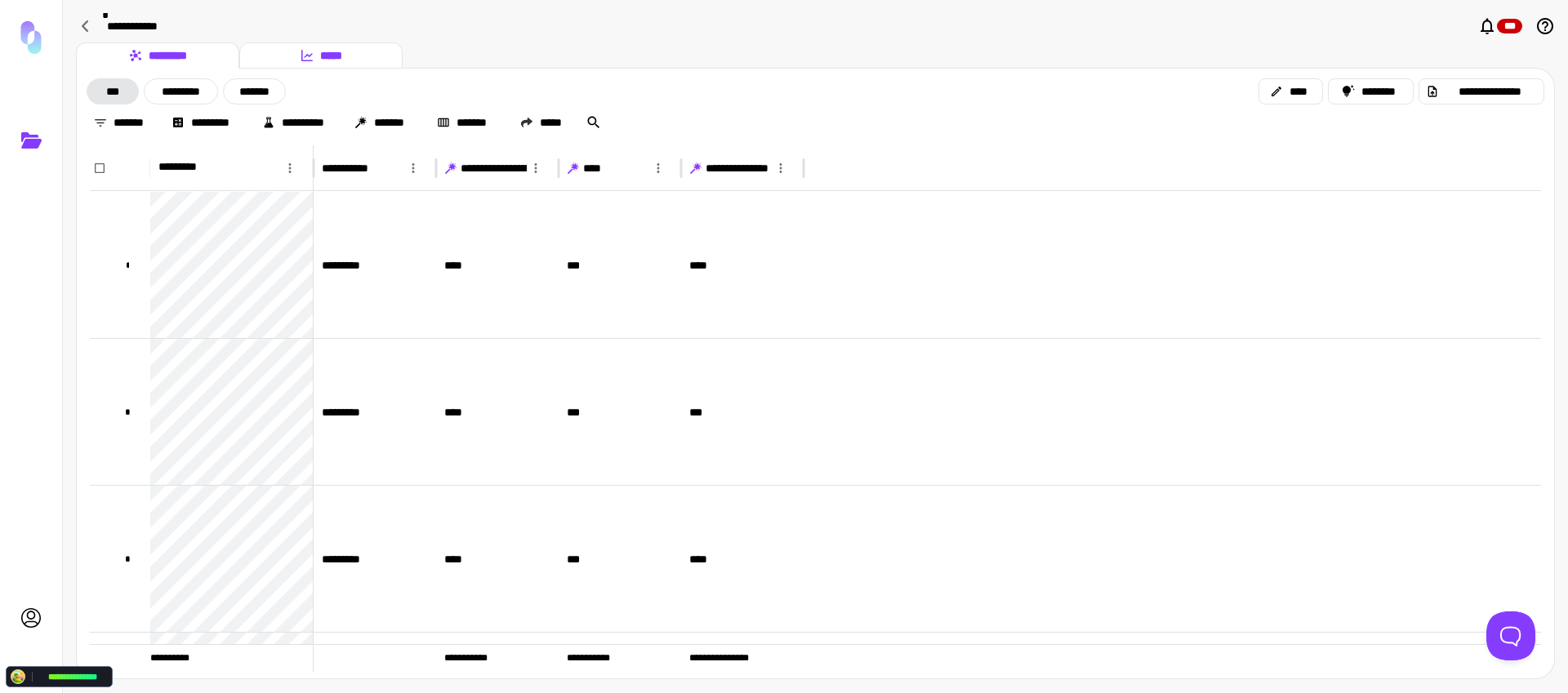 click on "*****" at bounding box center (321, 56) 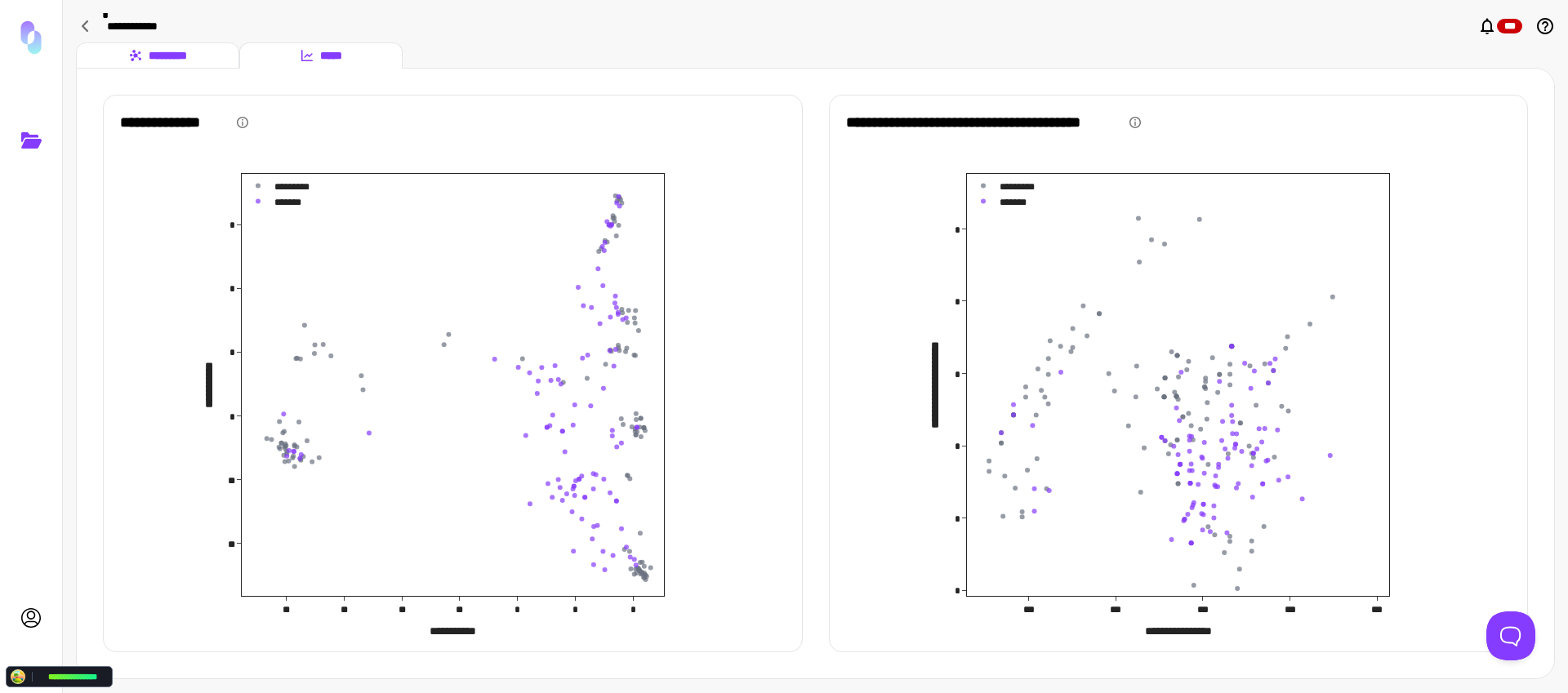 click on "*********" at bounding box center [158, 56] 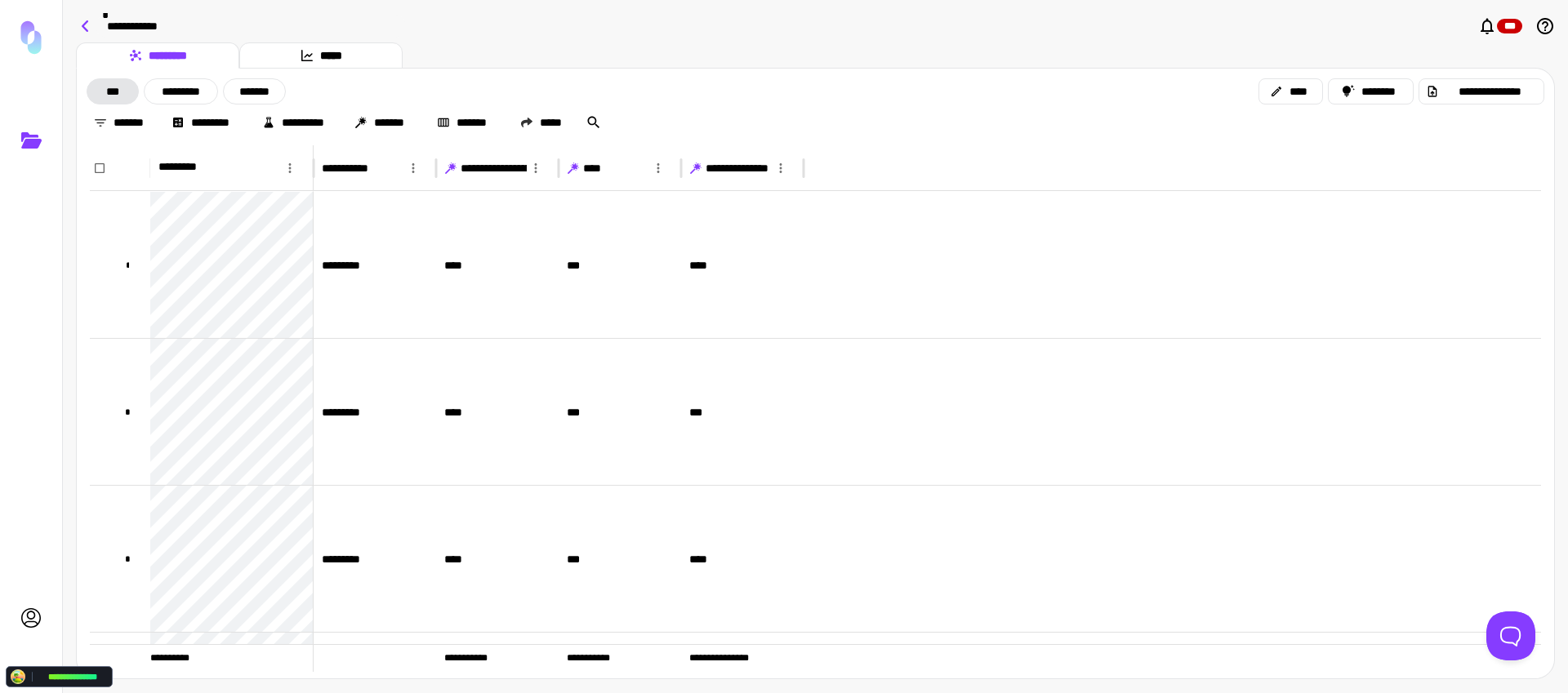 click 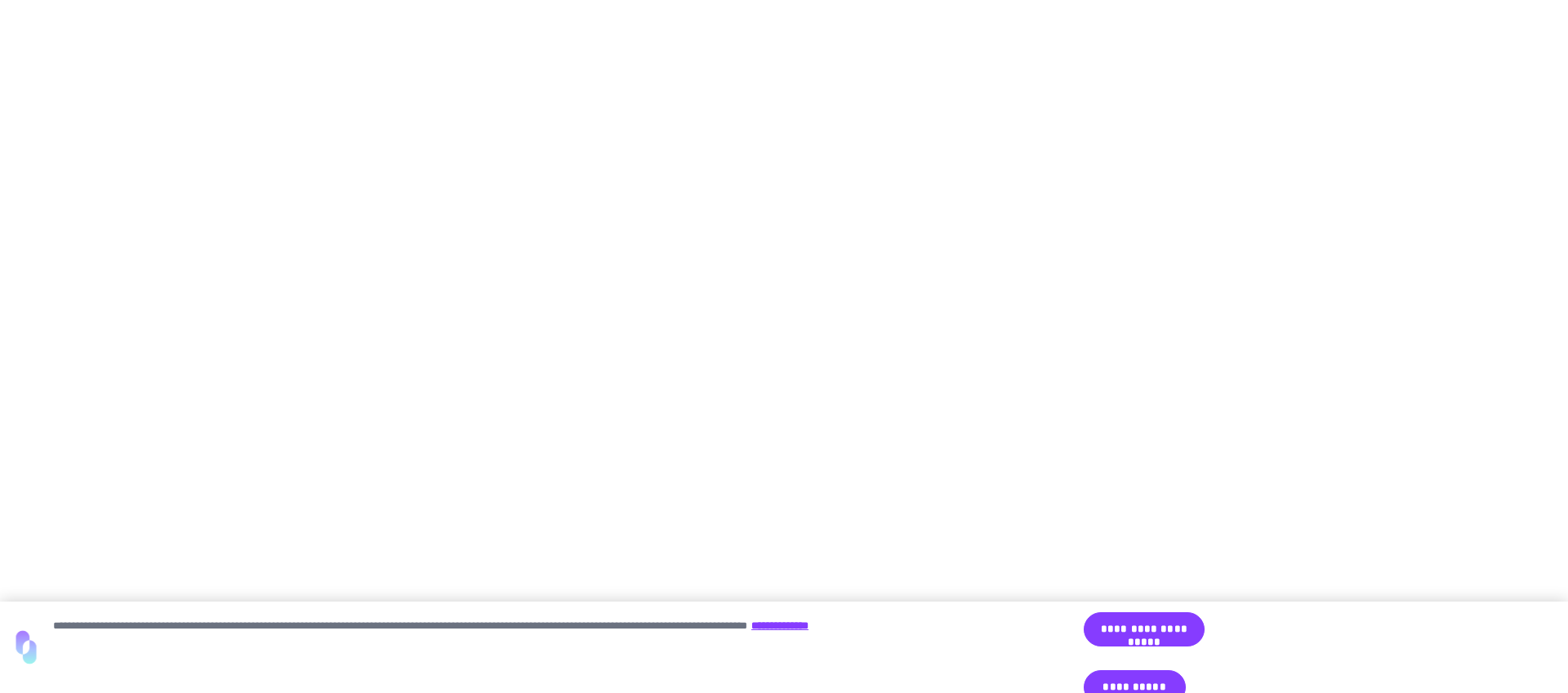 scroll, scrollTop: 0, scrollLeft: 0, axis: both 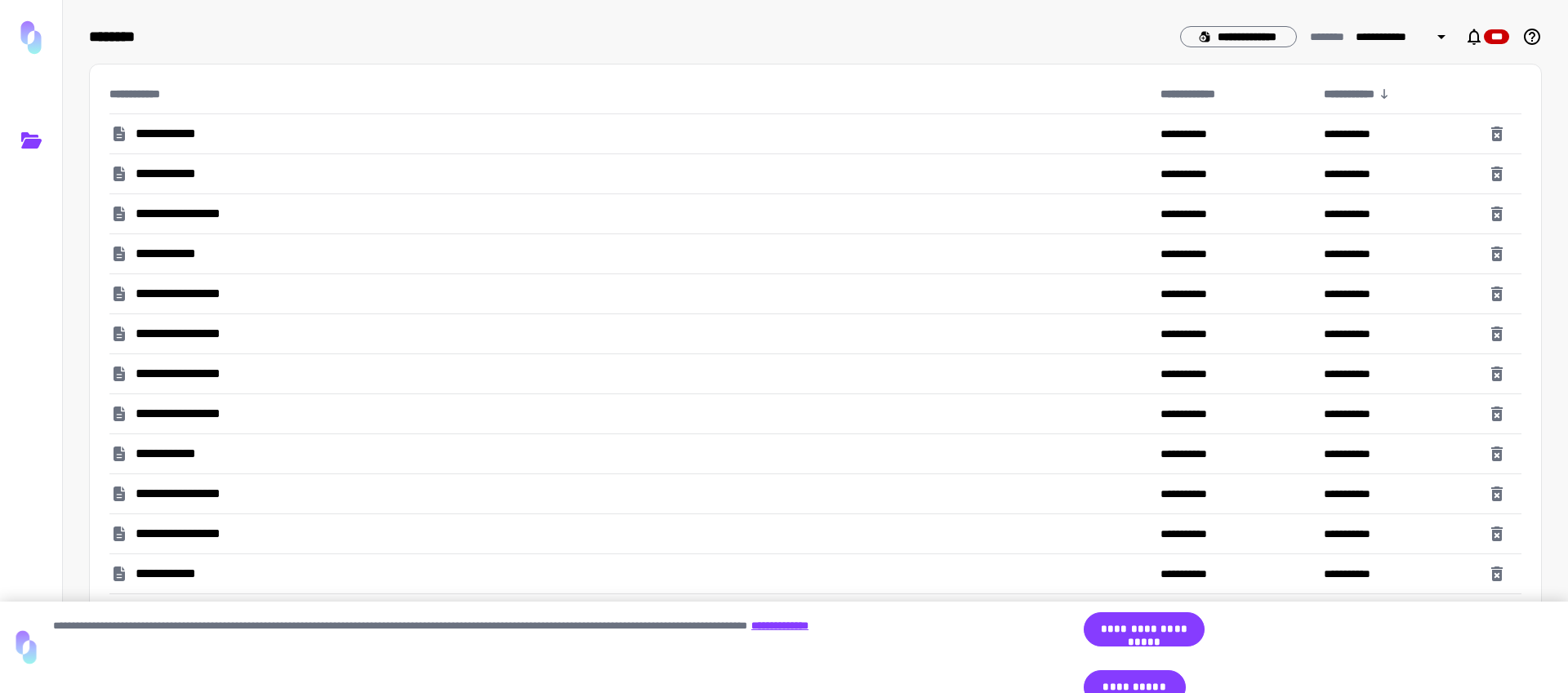 click on "**********" at bounding box center [175, 134] 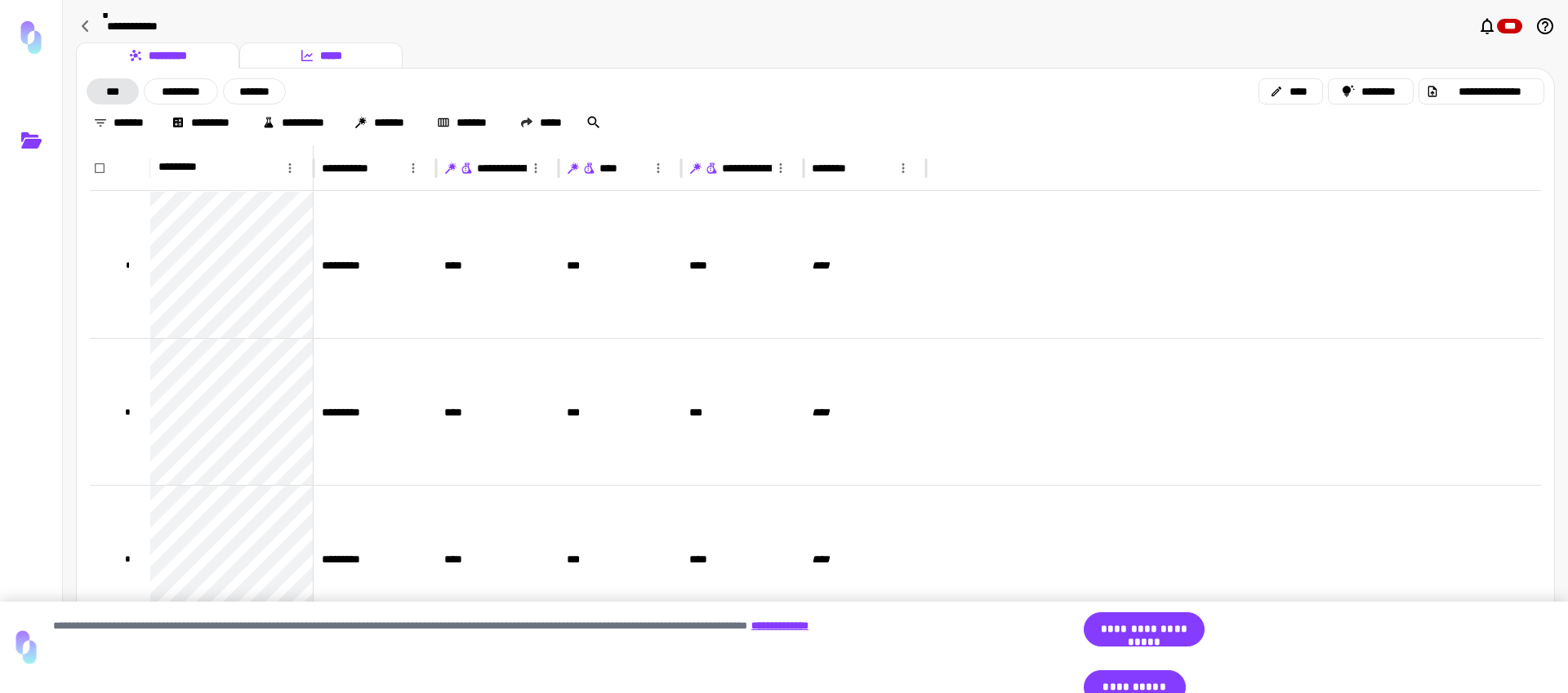 click 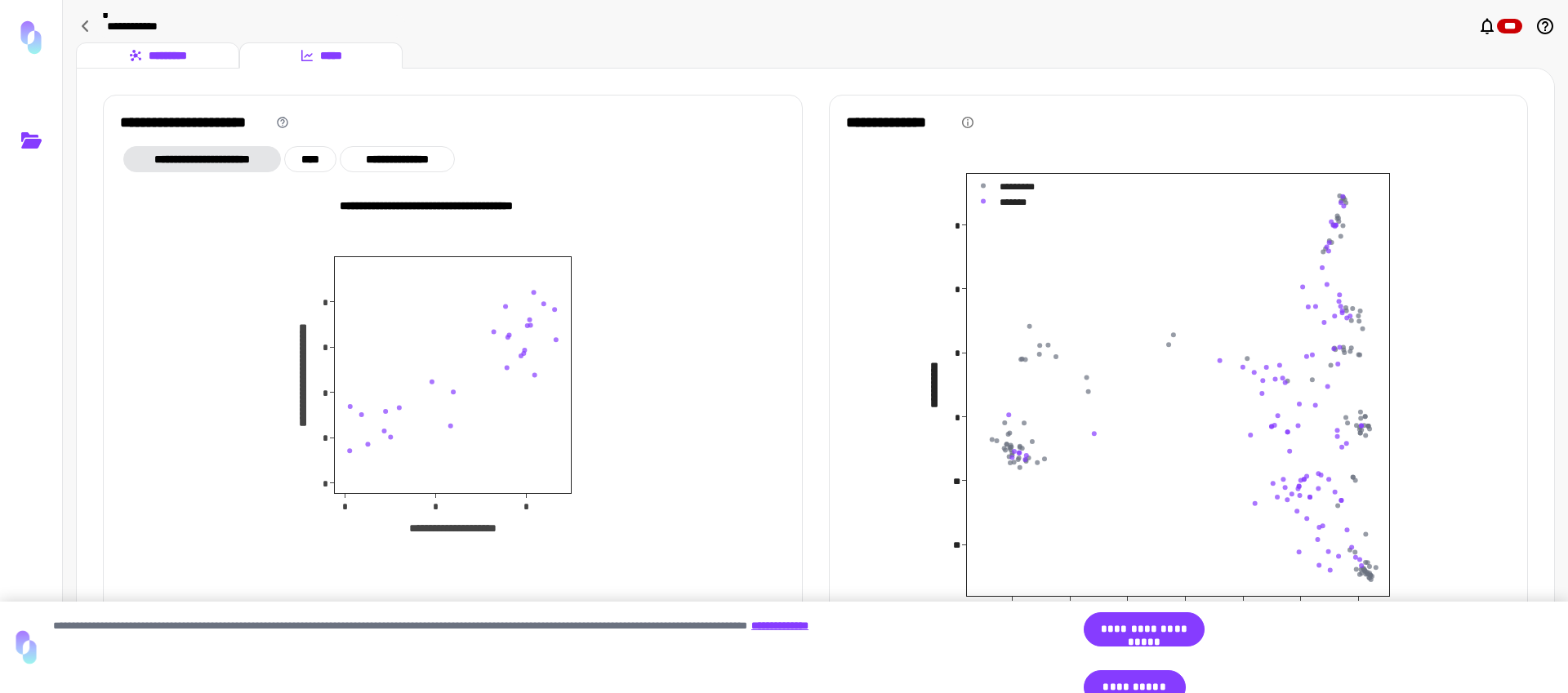 drag, startPoint x: 145, startPoint y: 47, endPoint x: 213, endPoint y: 56, distance: 68.593003 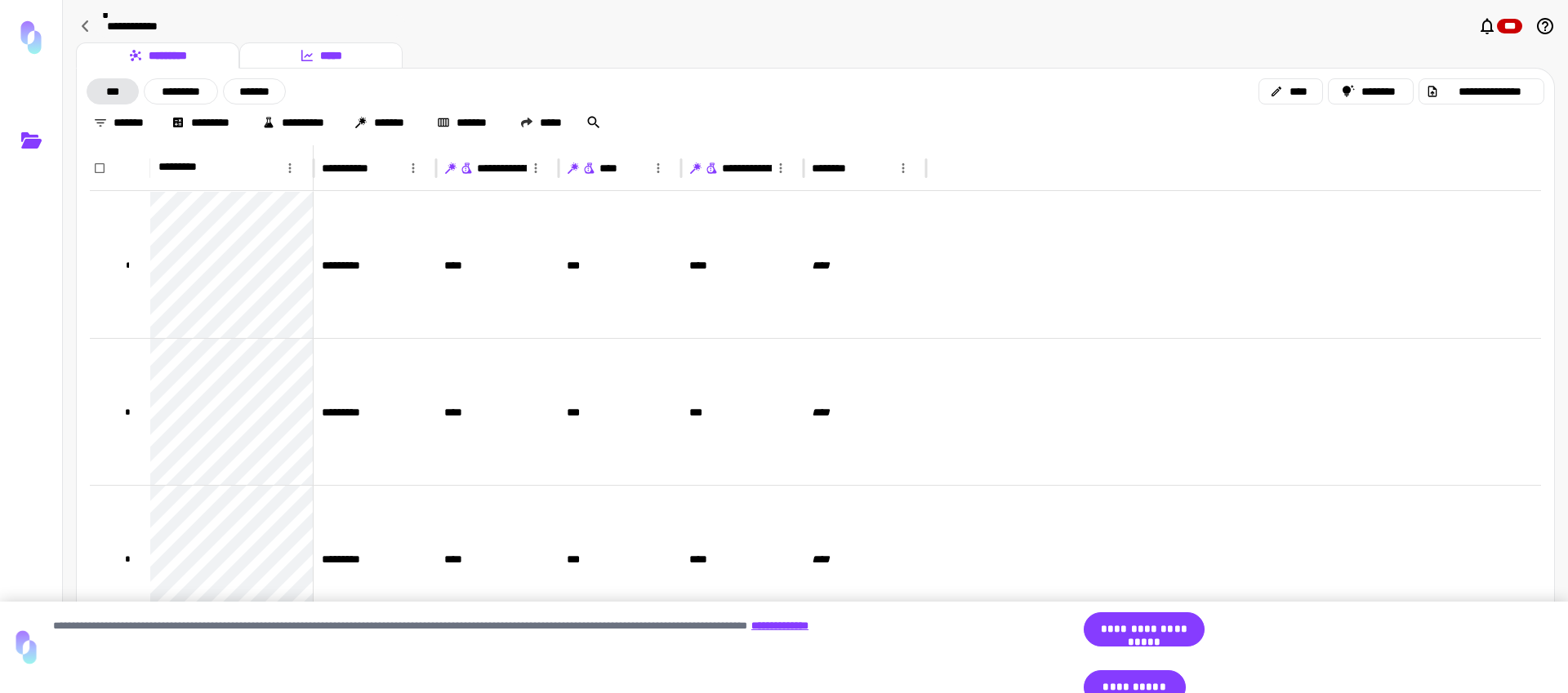 click on "*****" at bounding box center (321, 56) 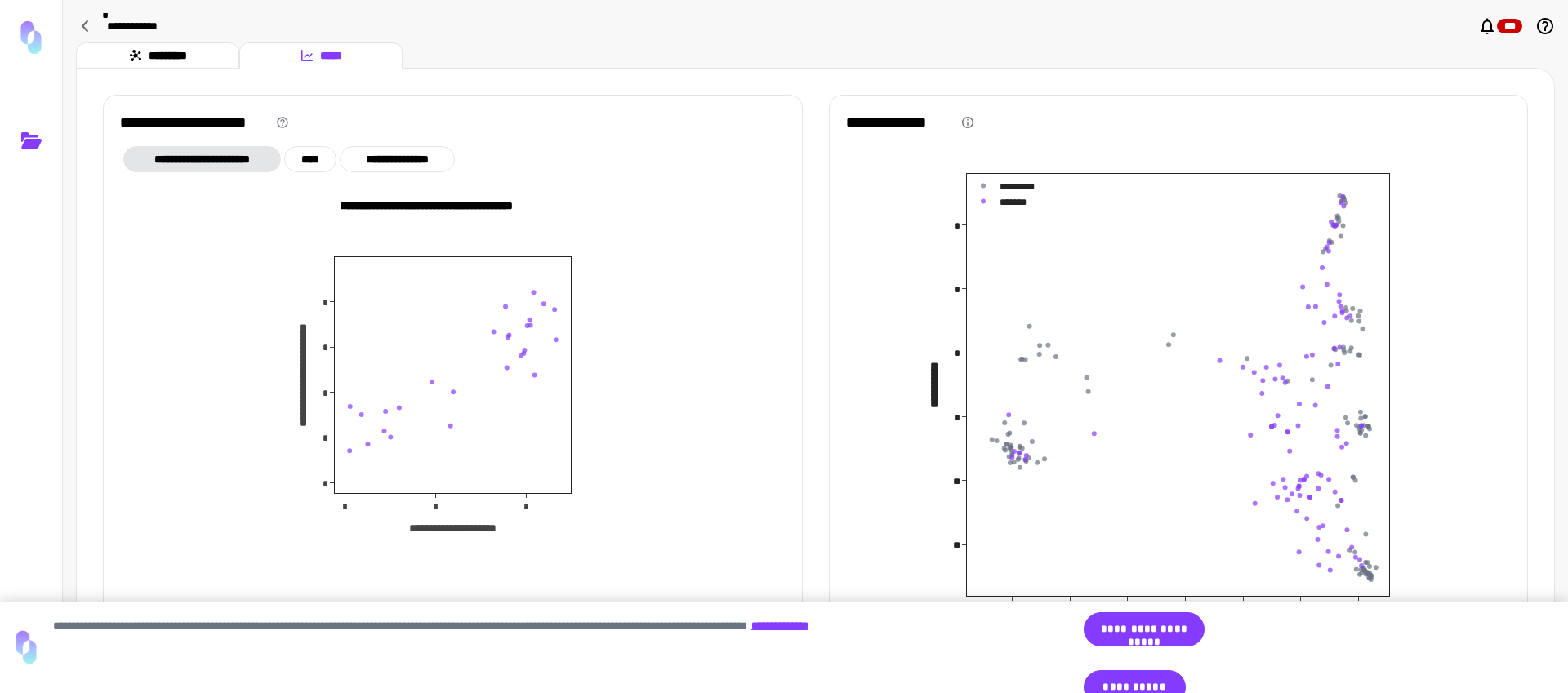 click on "**********" at bounding box center [815, 373] 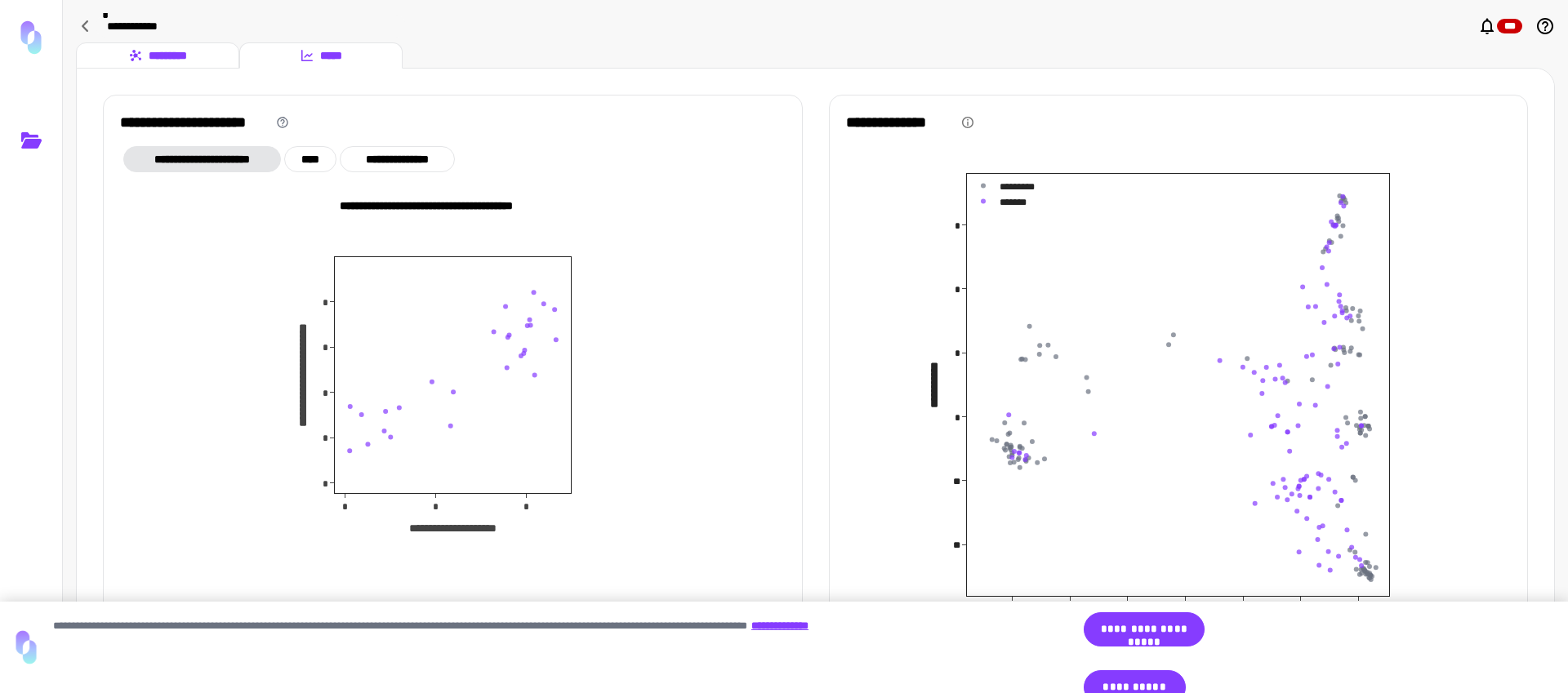 click on "*********" at bounding box center (158, 56) 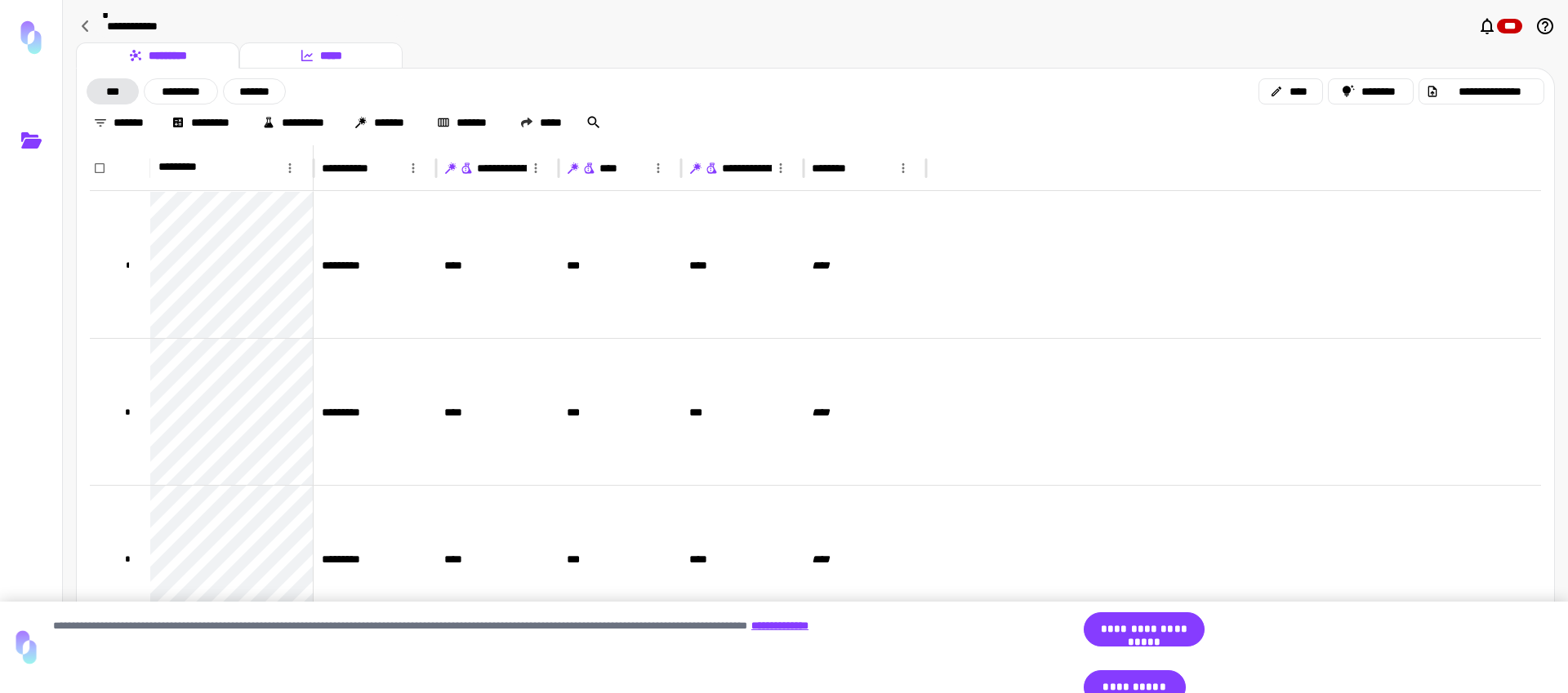 click on "*****" at bounding box center [321, 56] 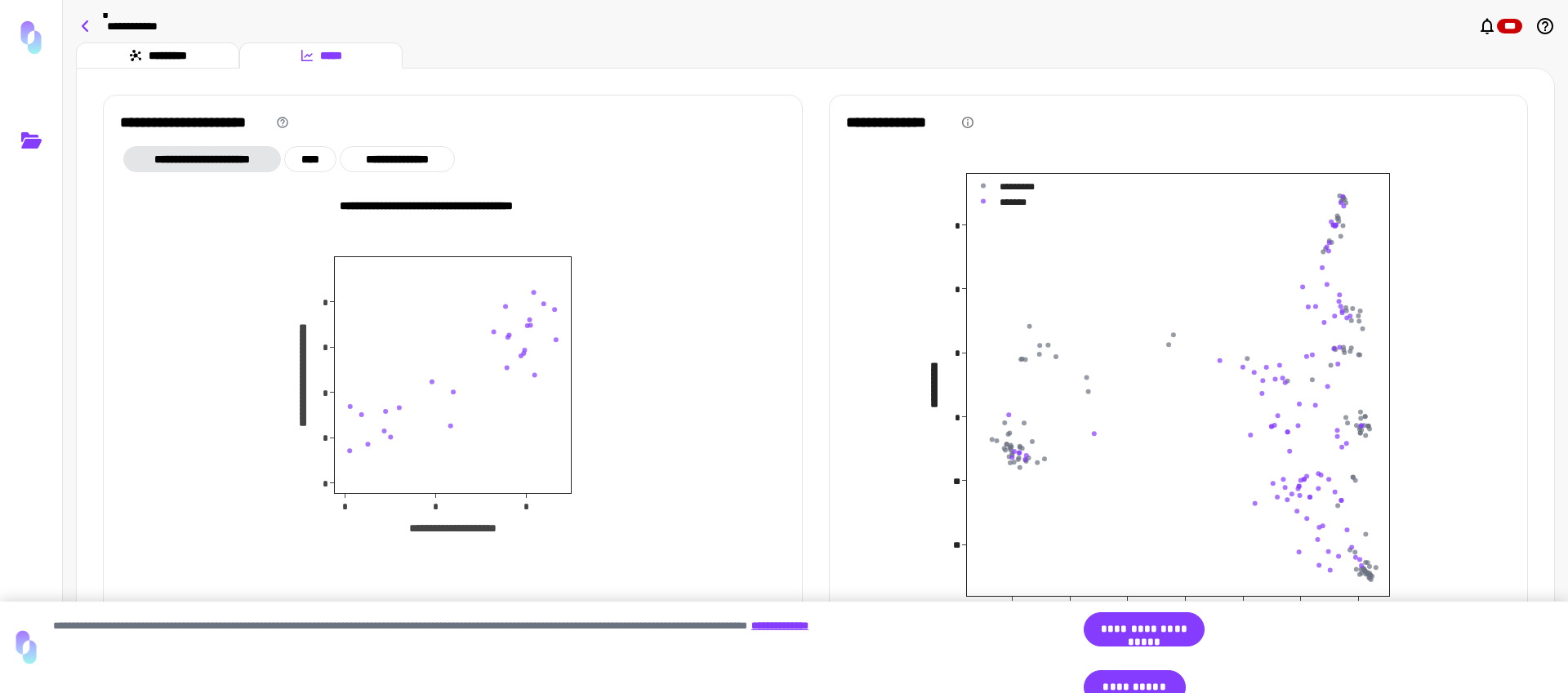 click 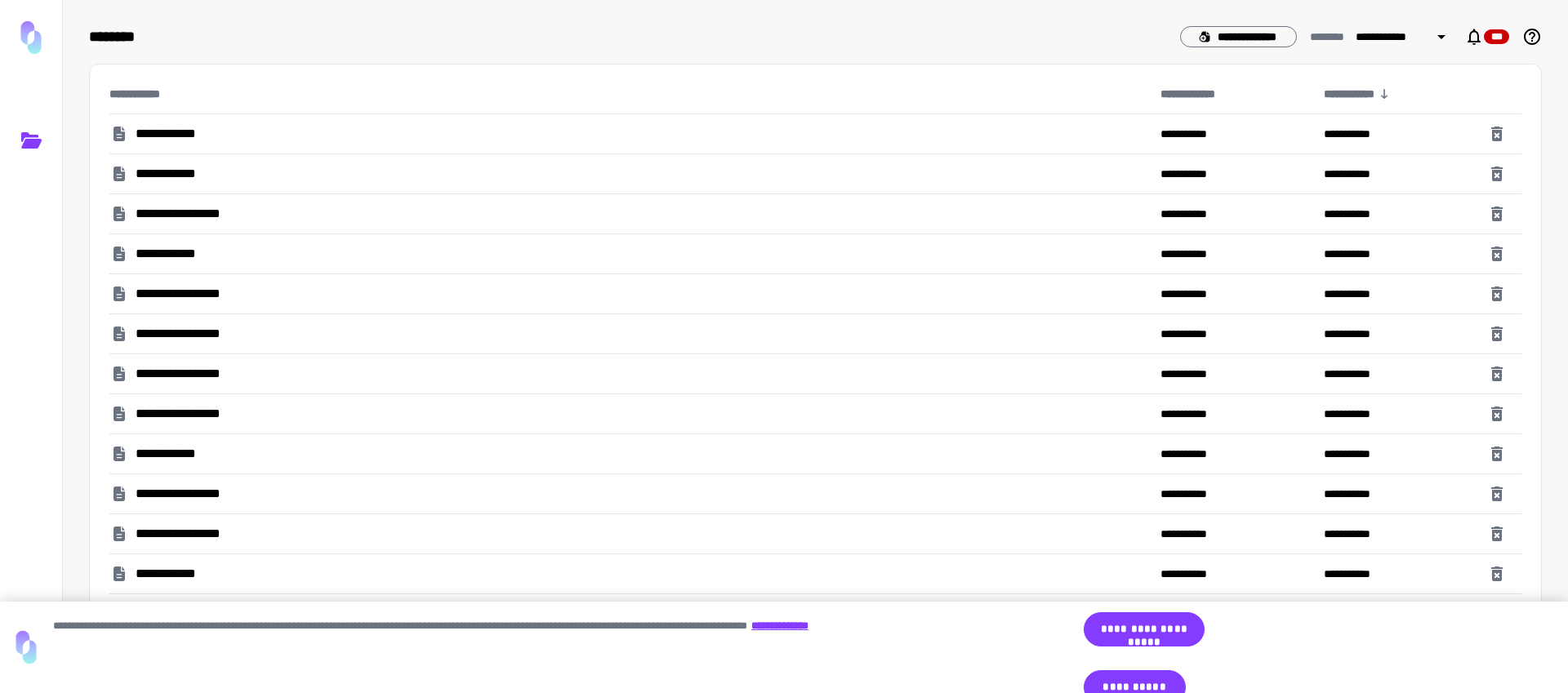 click on "**********" at bounding box center [186, 214] 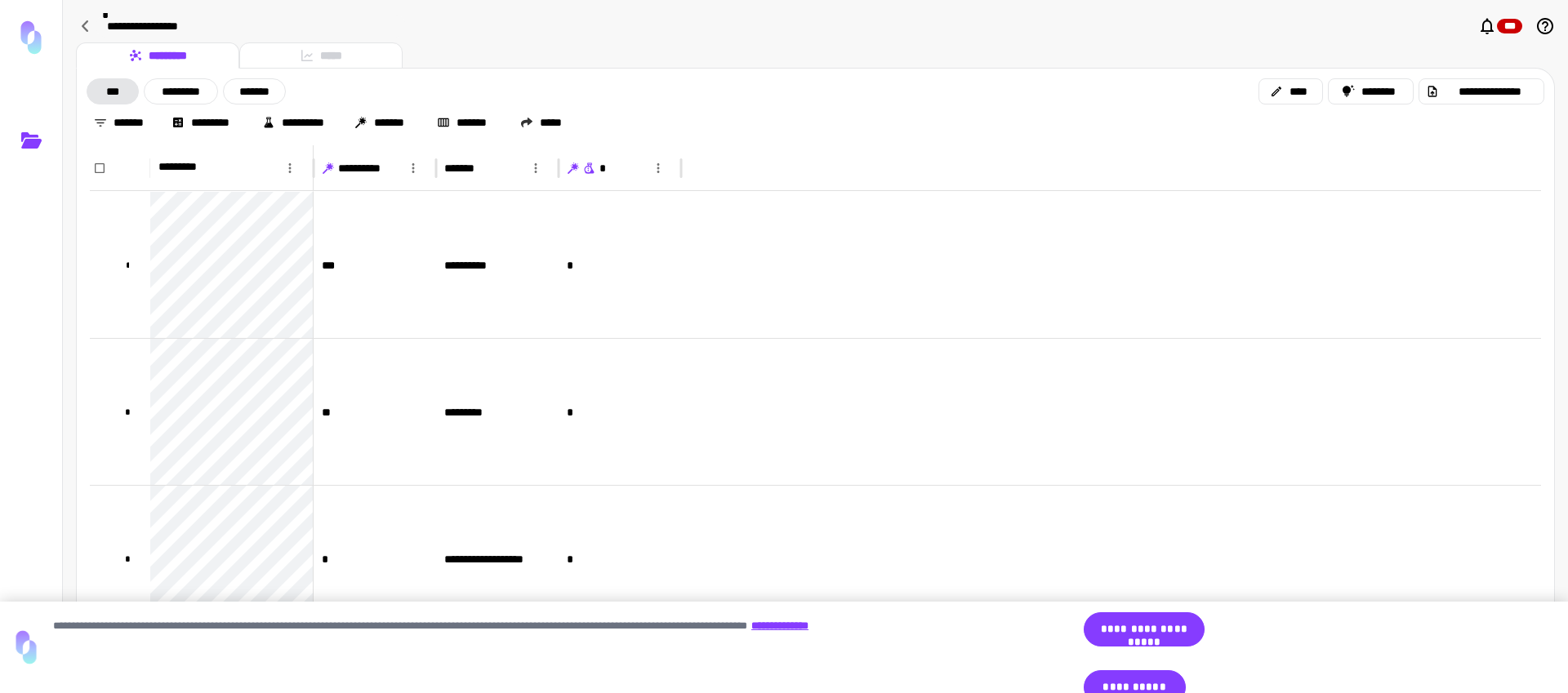 click on "********* *****" at bounding box center (815, 56) 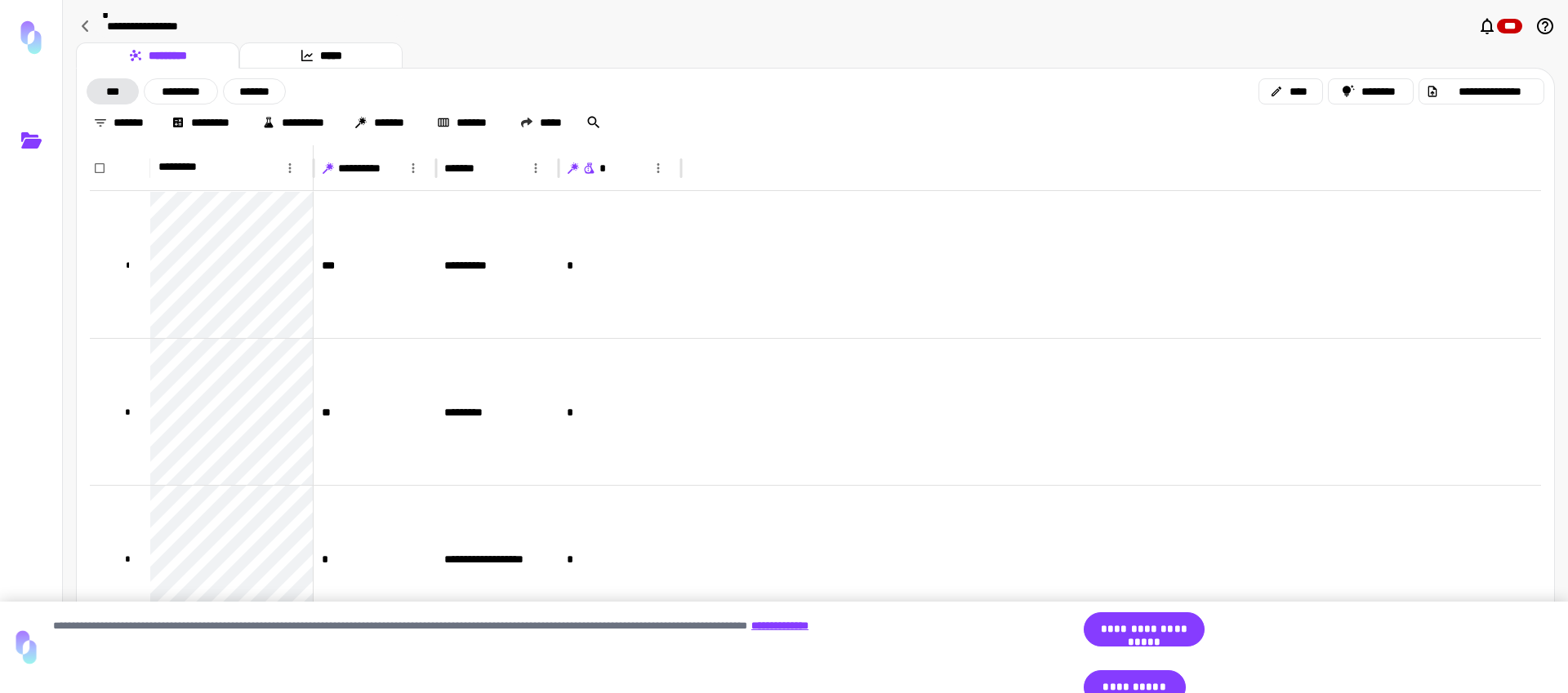 click on "*****" at bounding box center (321, 56) 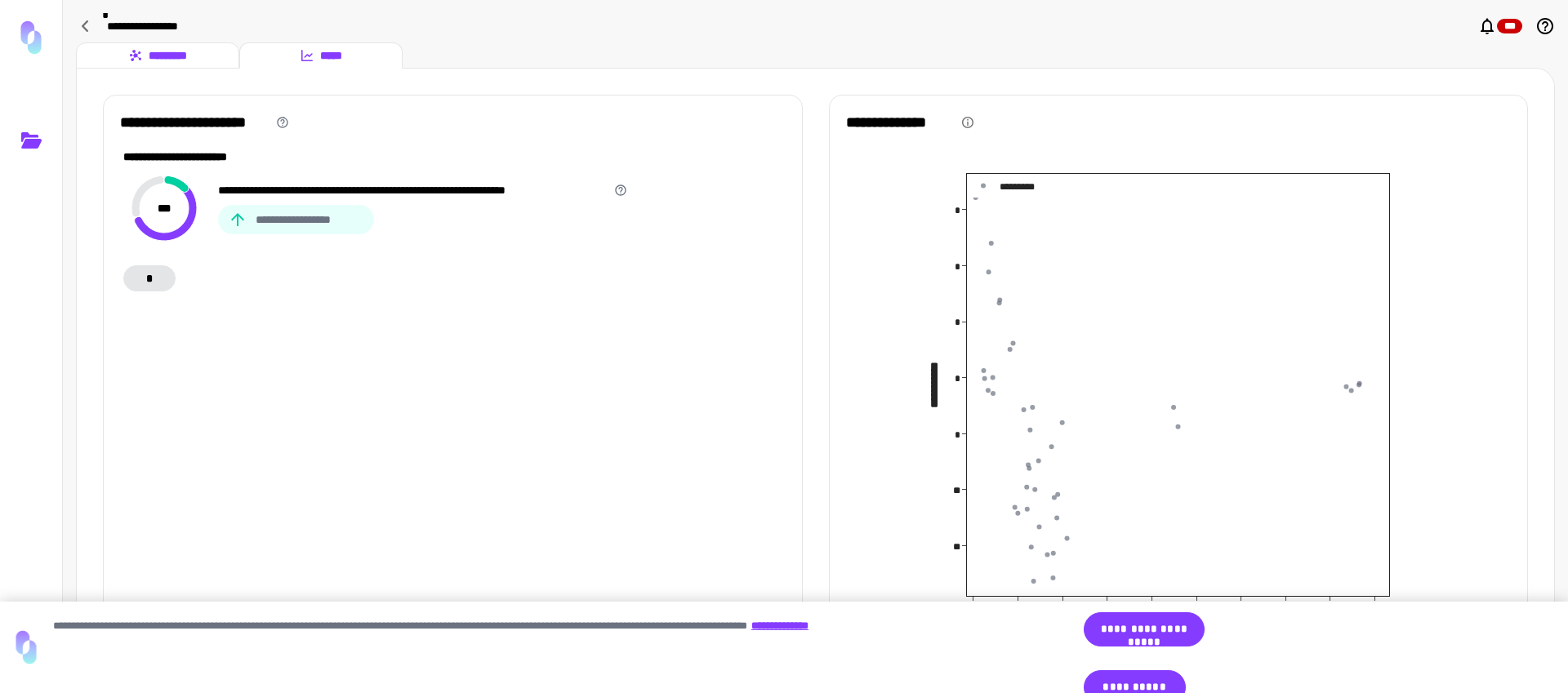 click on "*********" at bounding box center [158, 56] 